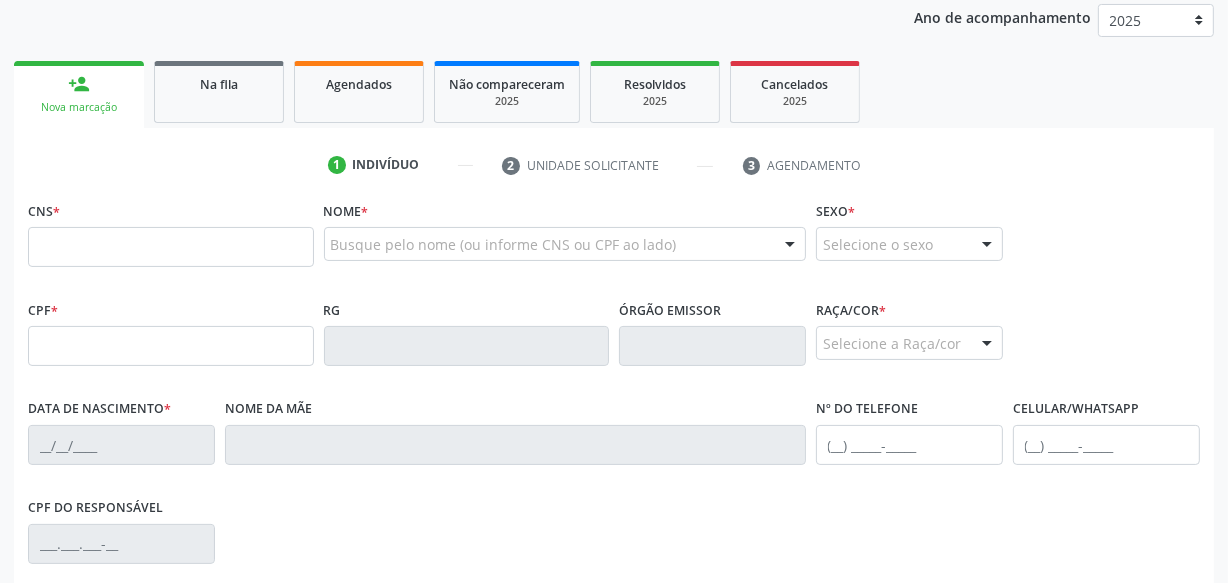 scroll, scrollTop: 272, scrollLeft: 0, axis: vertical 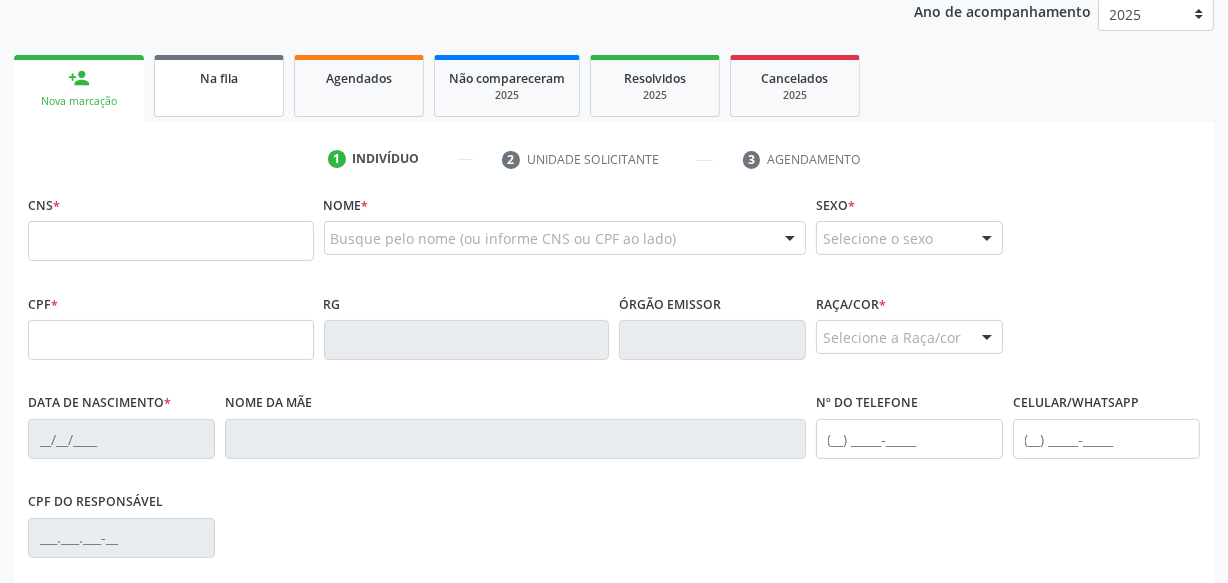 click on "Na fila" at bounding box center (219, 86) 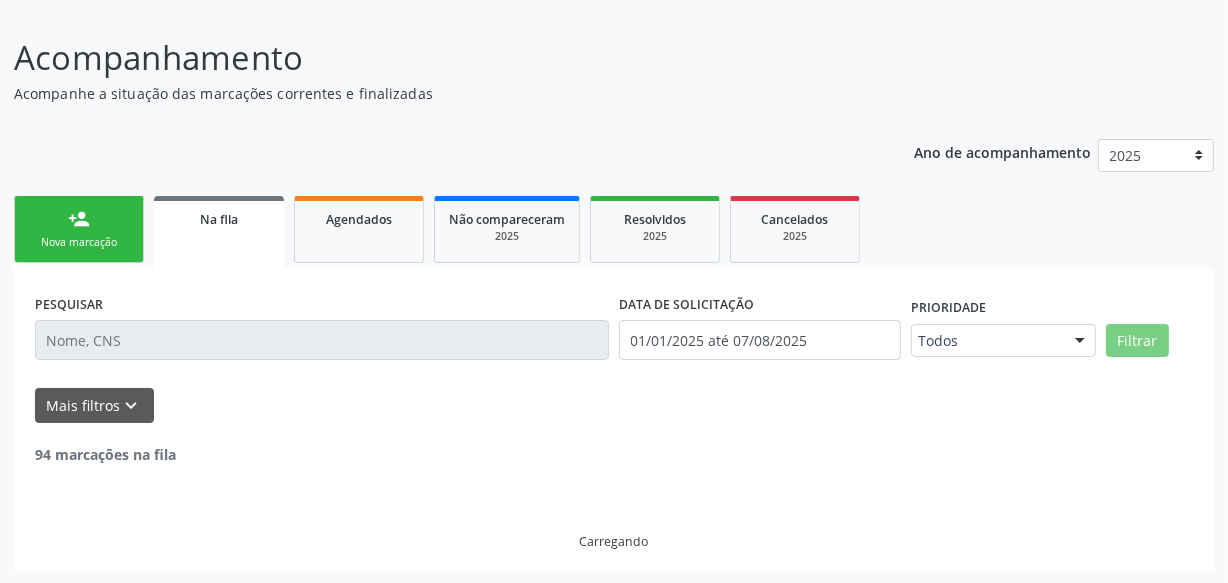 scroll, scrollTop: 272, scrollLeft: 0, axis: vertical 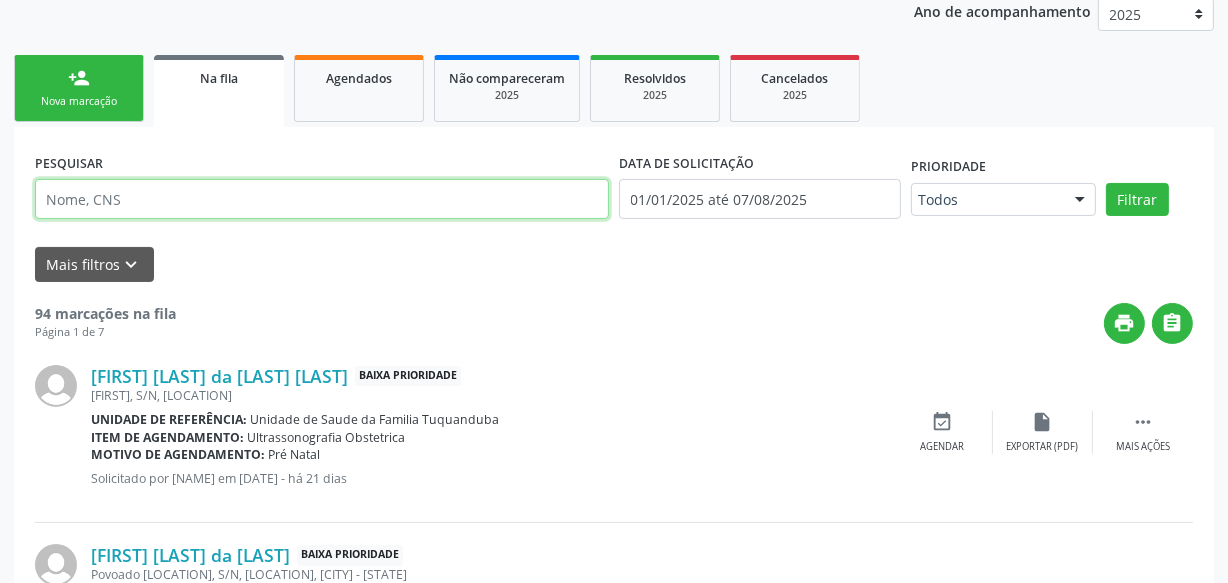 drag, startPoint x: 201, startPoint y: 347, endPoint x: 134, endPoint y: 186, distance: 174.38463 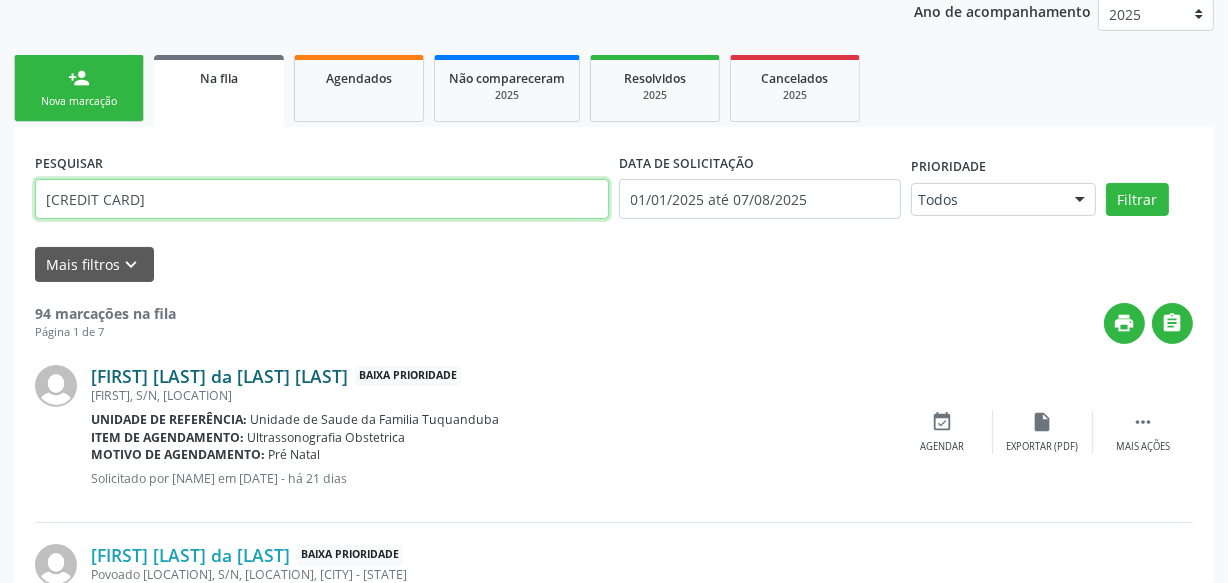 click on "Filtrar" at bounding box center [1137, 200] 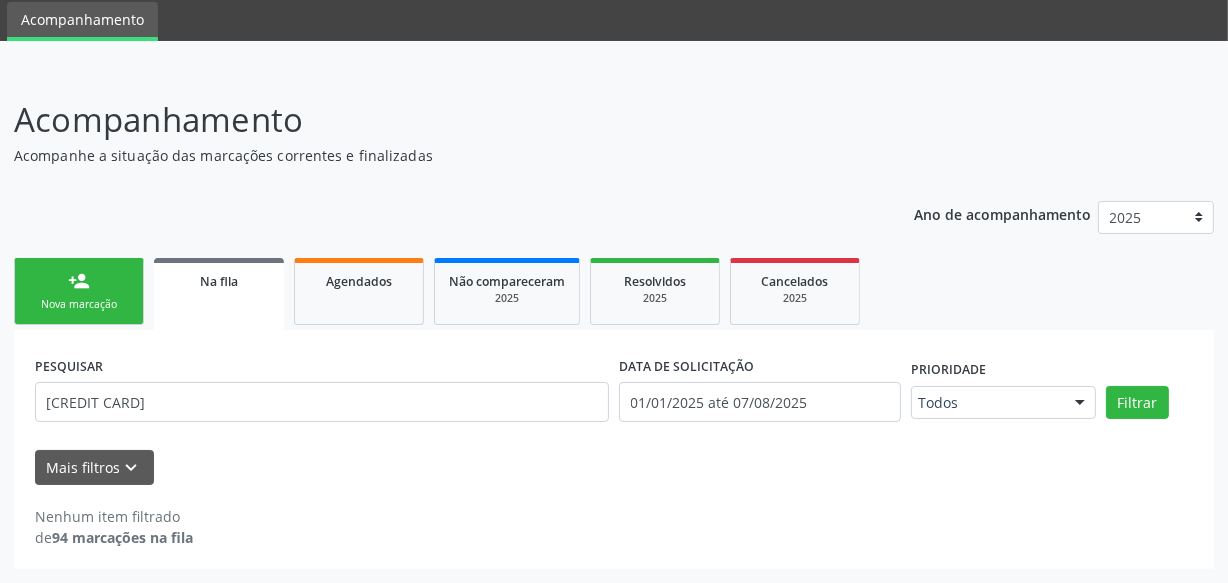 scroll, scrollTop: 68, scrollLeft: 0, axis: vertical 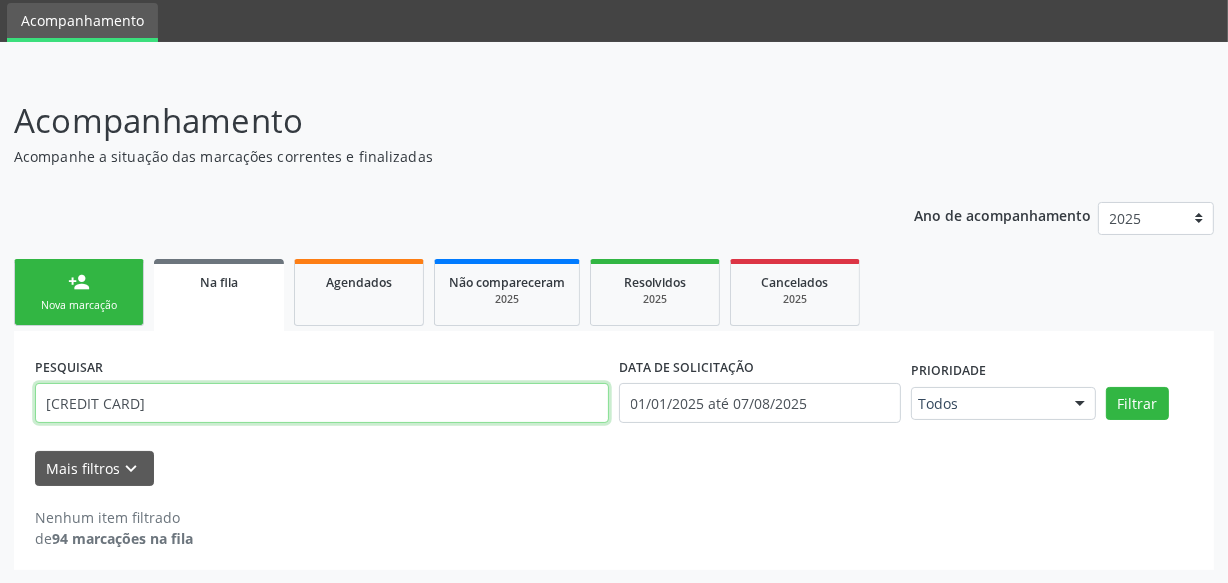 drag, startPoint x: 214, startPoint y: 408, endPoint x: 0, endPoint y: 395, distance: 214.3945 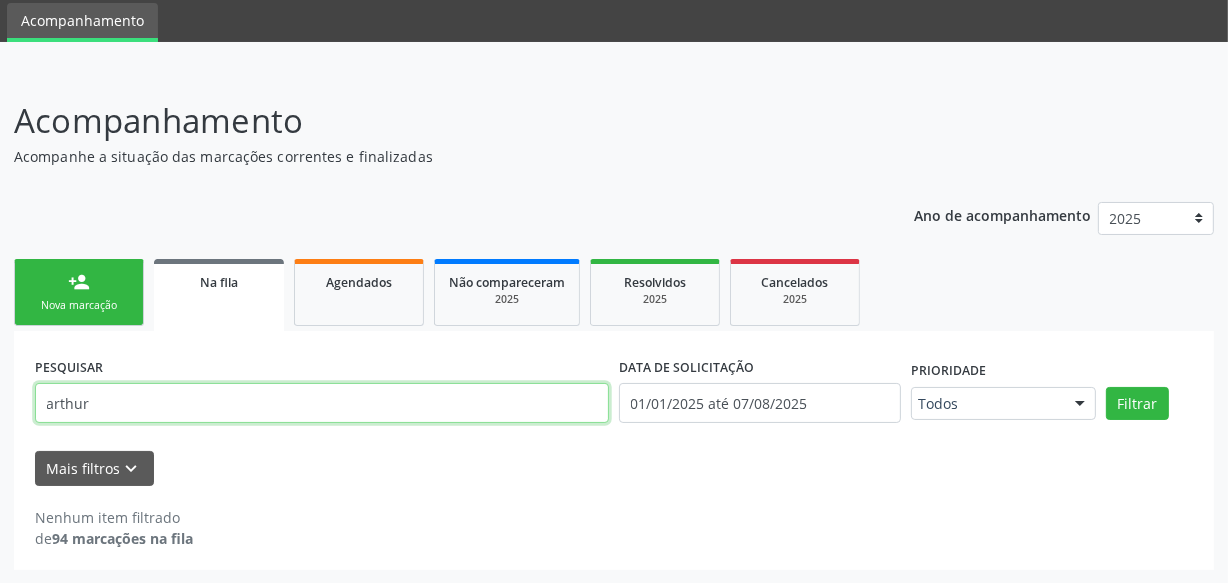 type on "arthur" 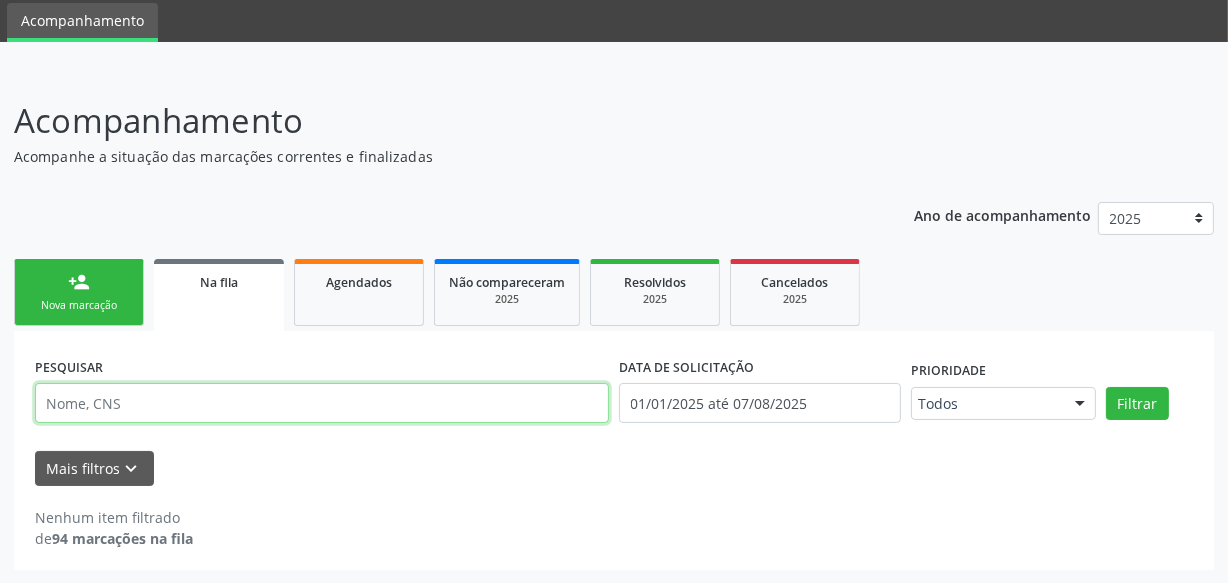 type 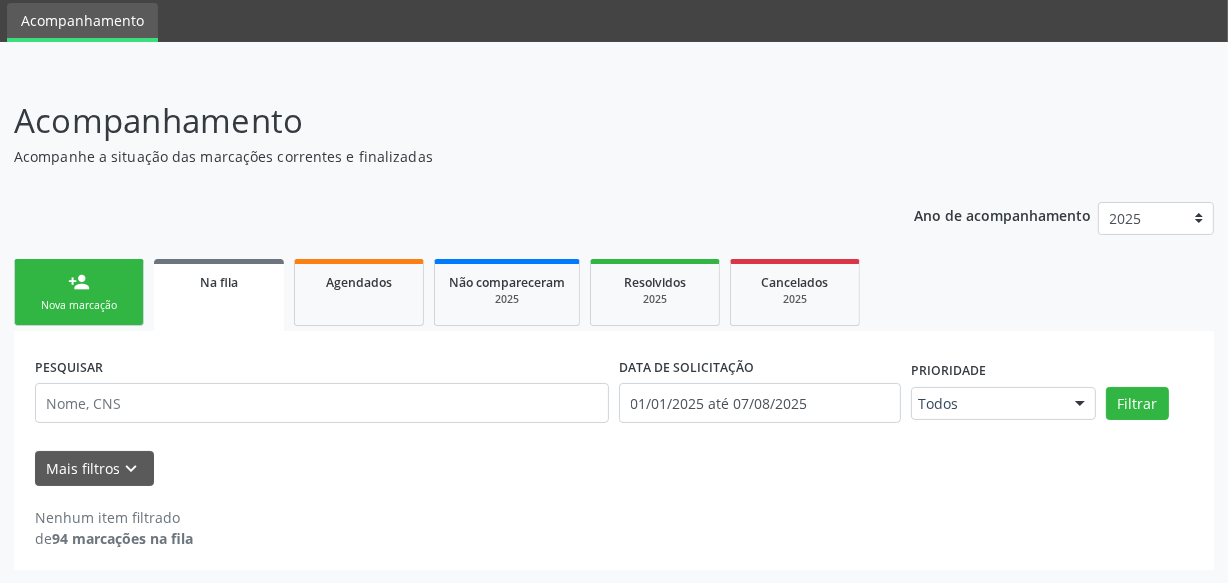 click on "person_add
Nova marcação" at bounding box center (79, 292) 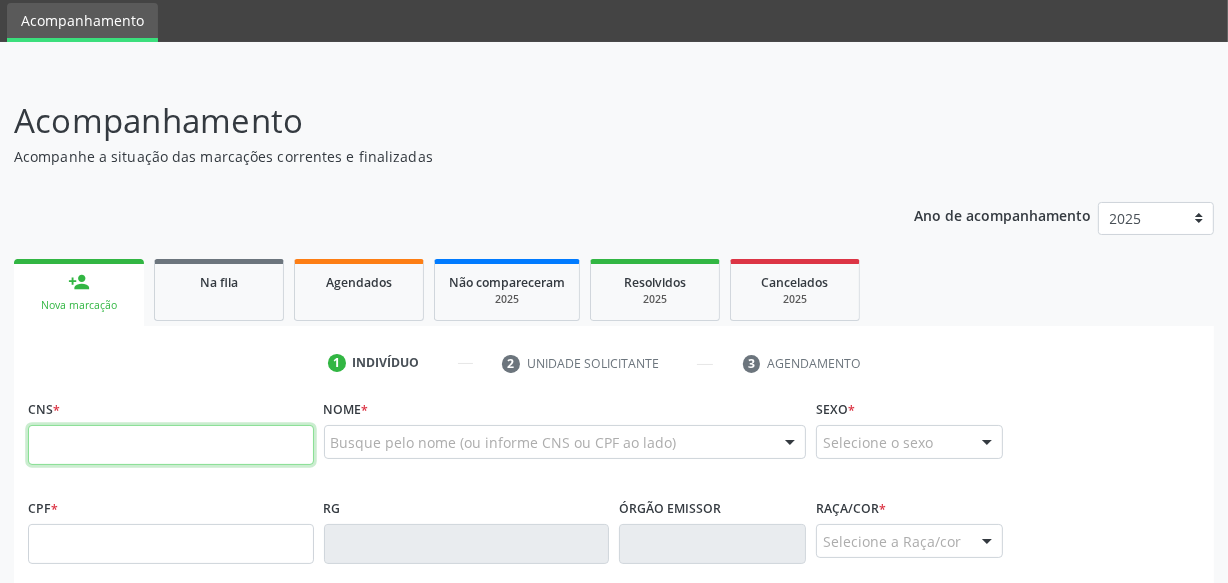 click at bounding box center [171, 445] 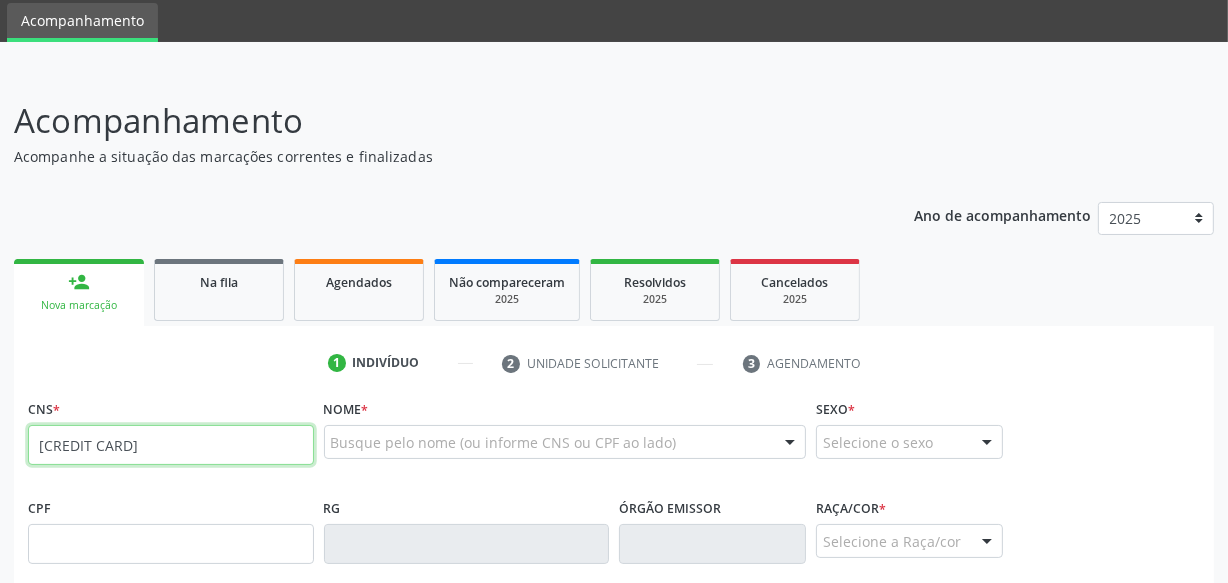 type on "[CREDIT CARD]" 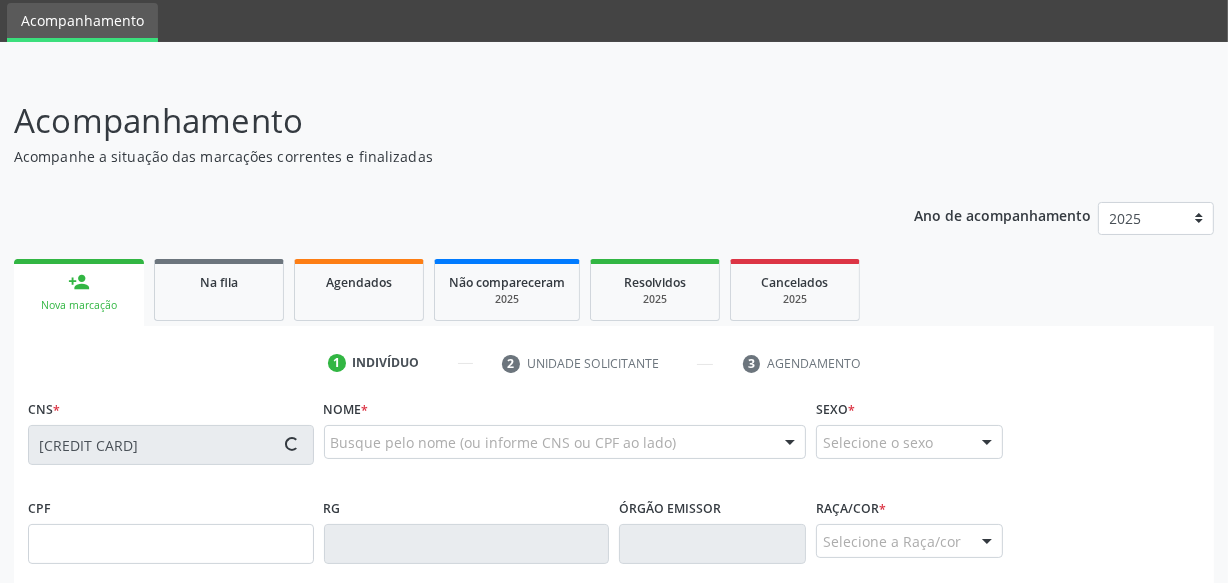 scroll, scrollTop: 522, scrollLeft: 0, axis: vertical 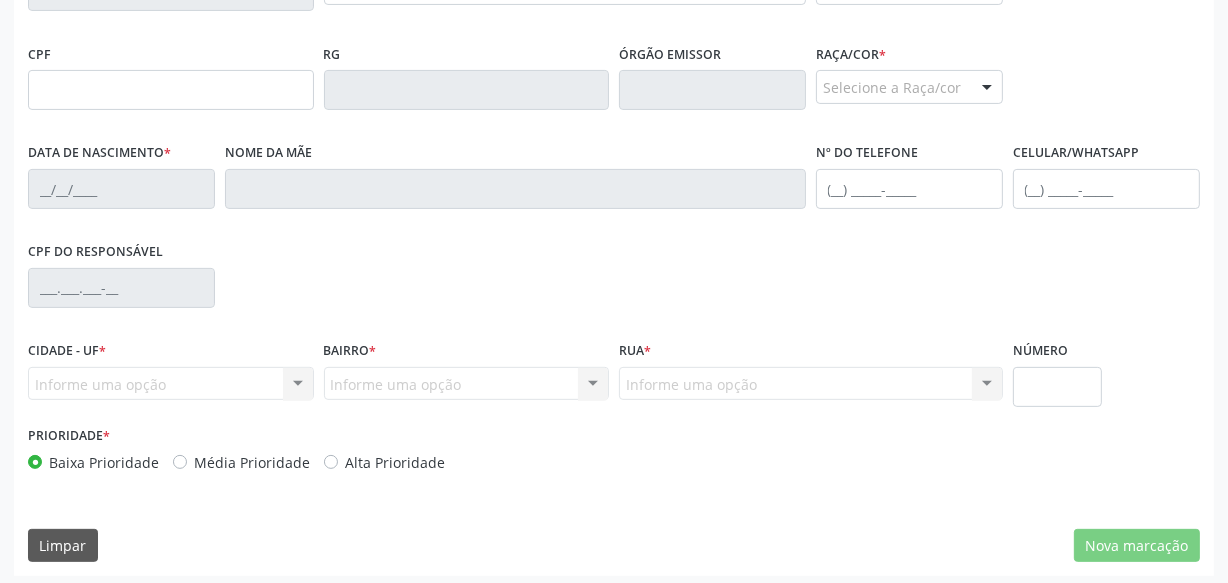 type on "[CPF]" 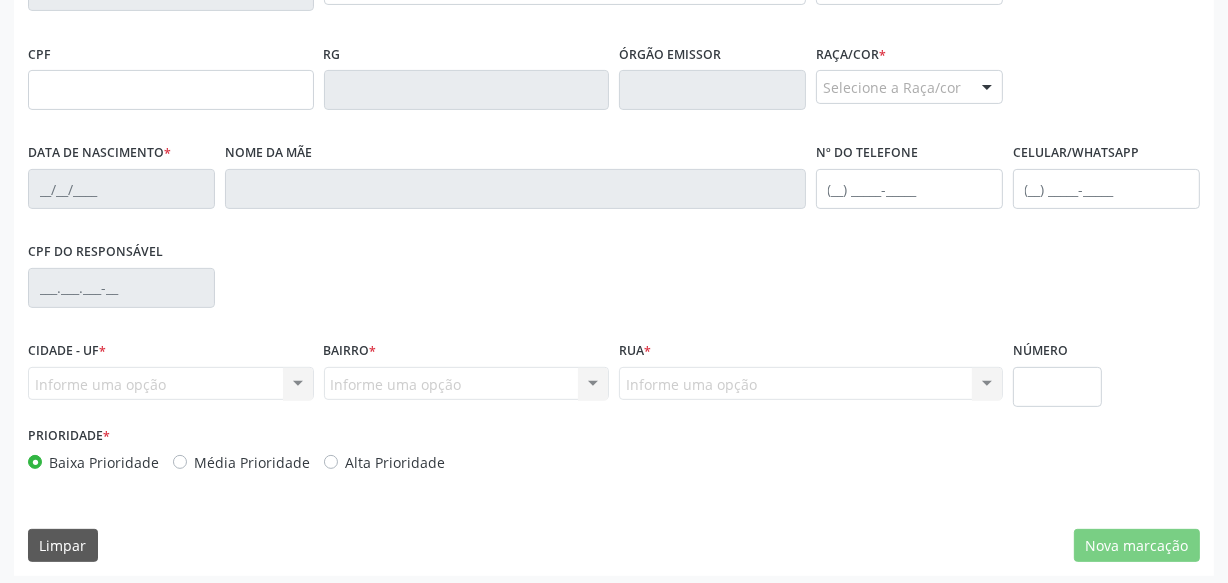 type on "[DATE]" 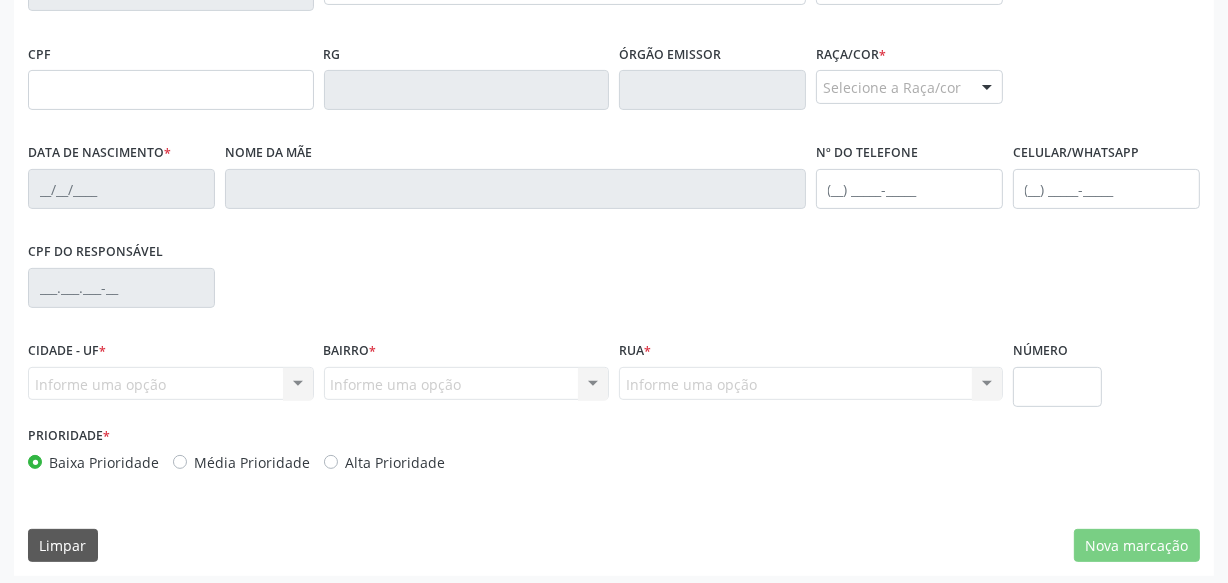 type on "S/N" 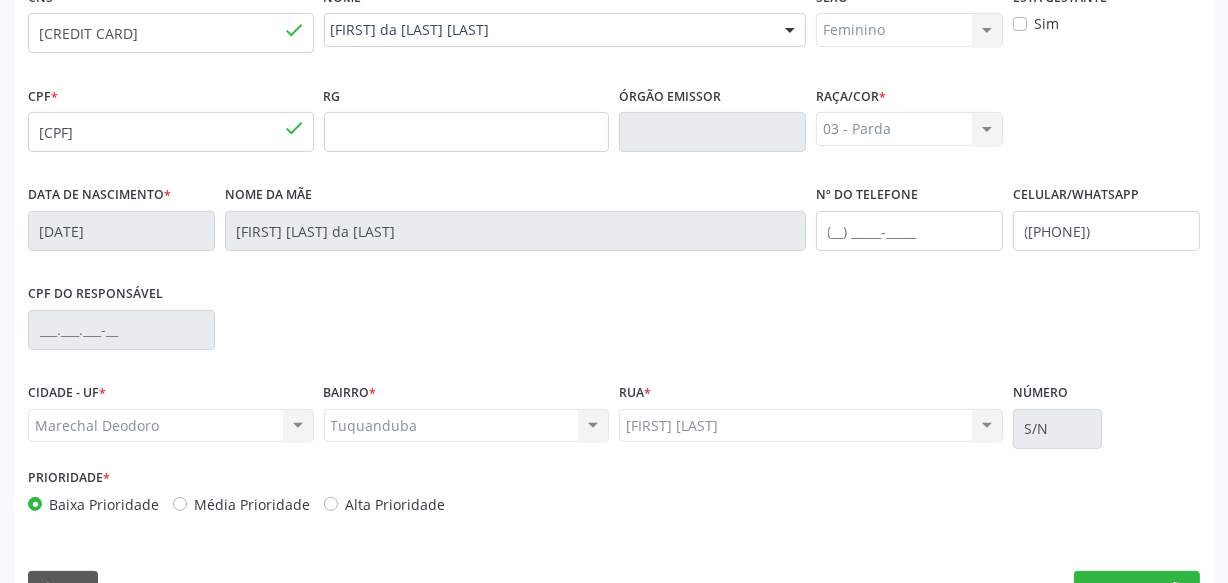 scroll, scrollTop: 528, scrollLeft: 0, axis: vertical 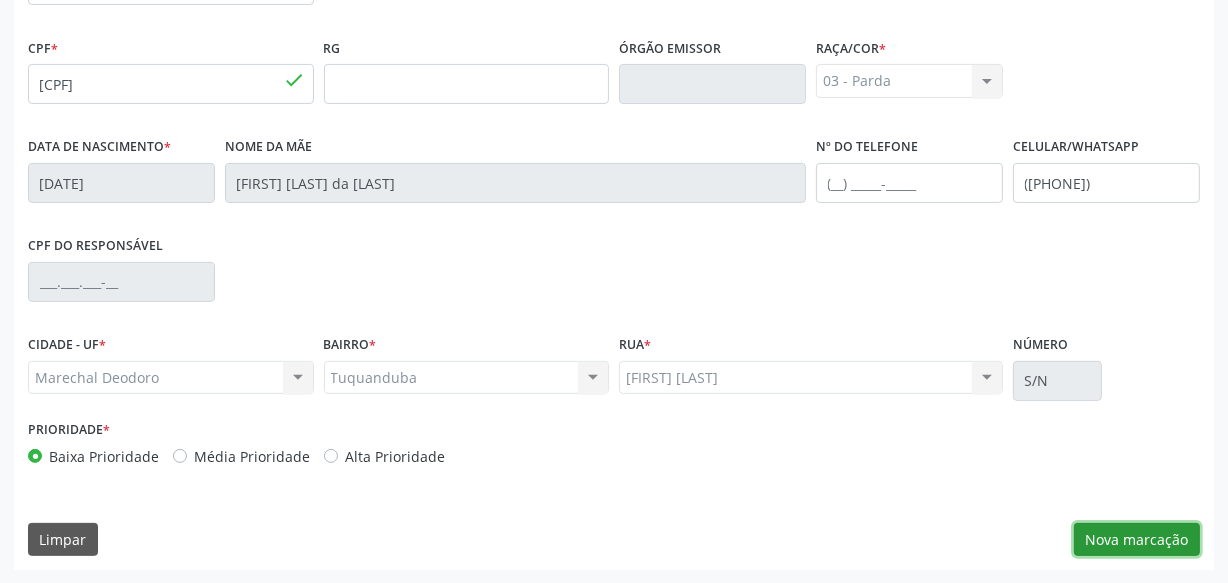 click on "Nova marcação" at bounding box center [1137, 540] 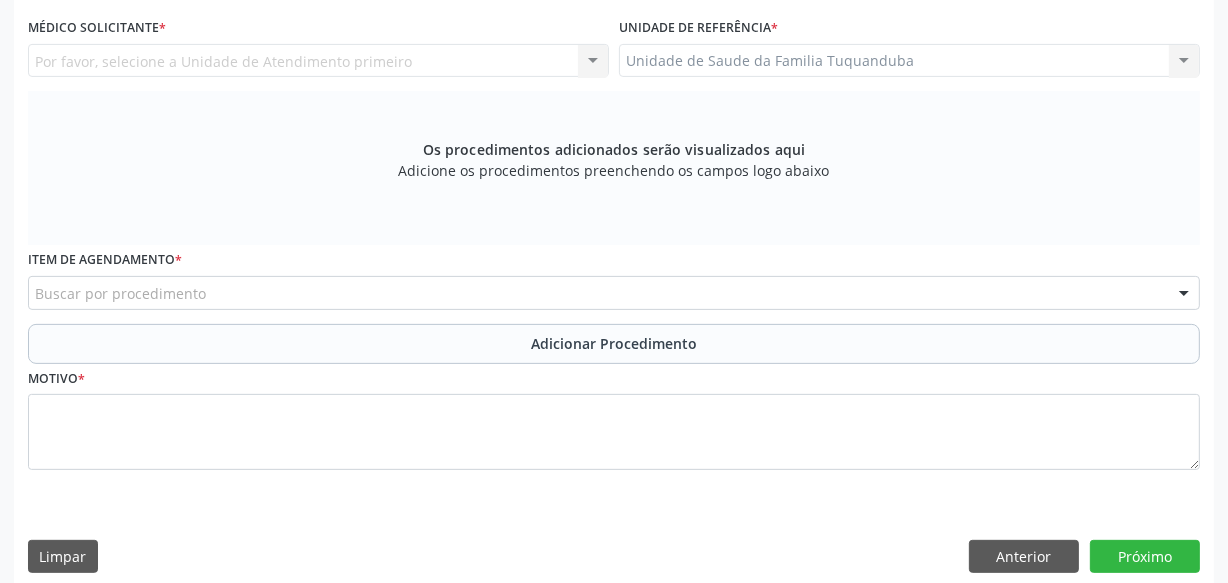 click on "Buscar por procedimento" at bounding box center [614, 293] 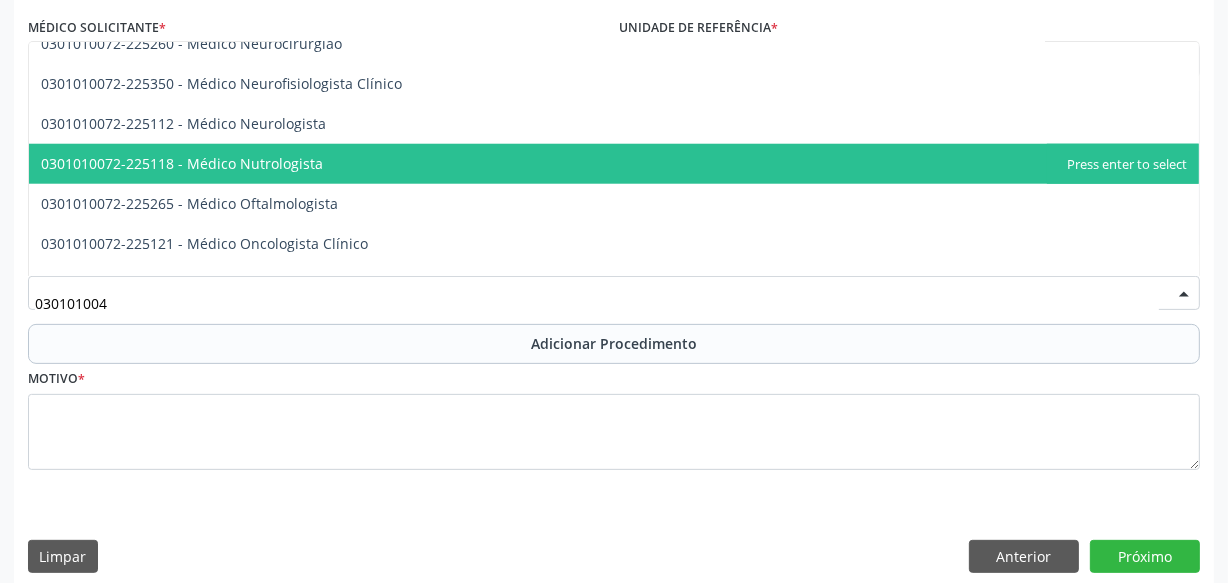 scroll, scrollTop: 0, scrollLeft: 0, axis: both 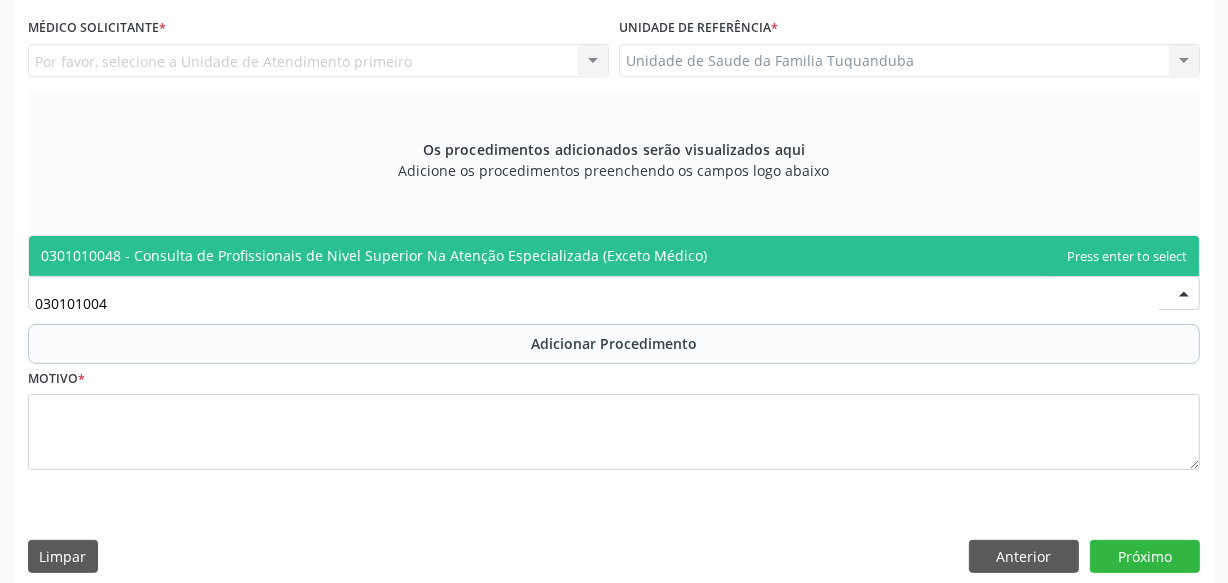 type on "0301010048" 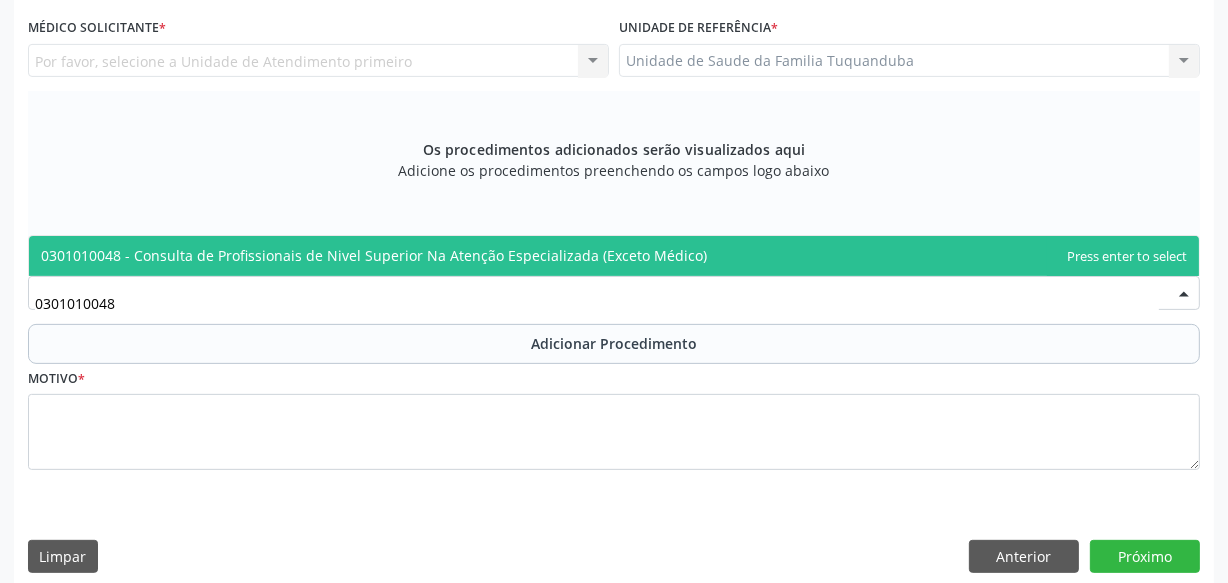 click on "0301010048 - Consulta de Profissionais de Nivel Superior Na Atenção Especializada (Exceto Médico)" at bounding box center (374, 255) 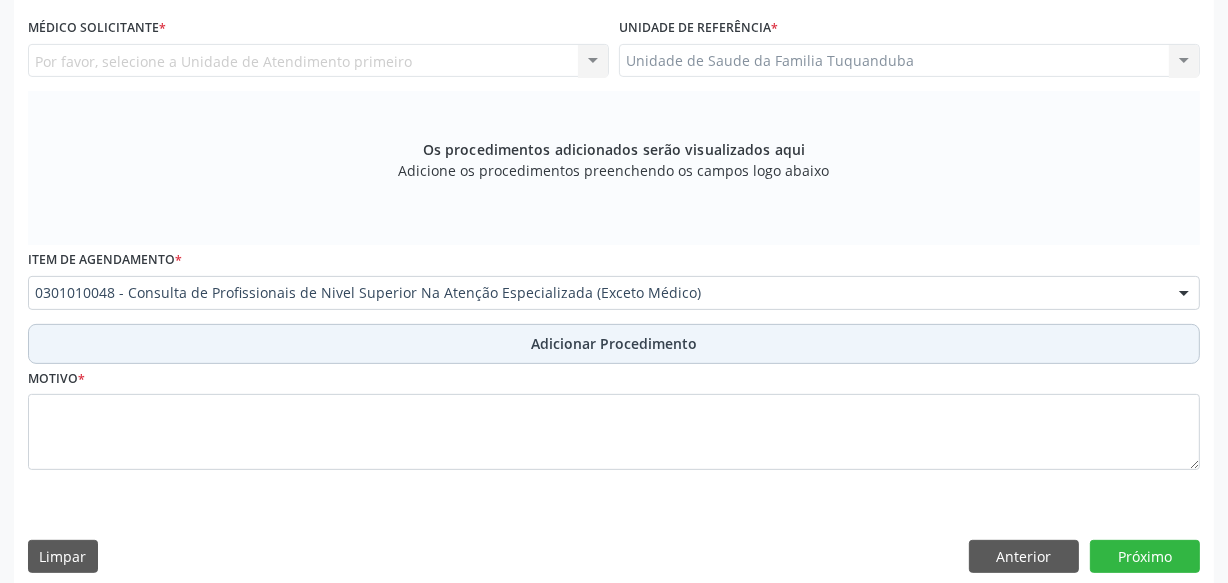 click on "Adicionar Procedimento" at bounding box center [614, 344] 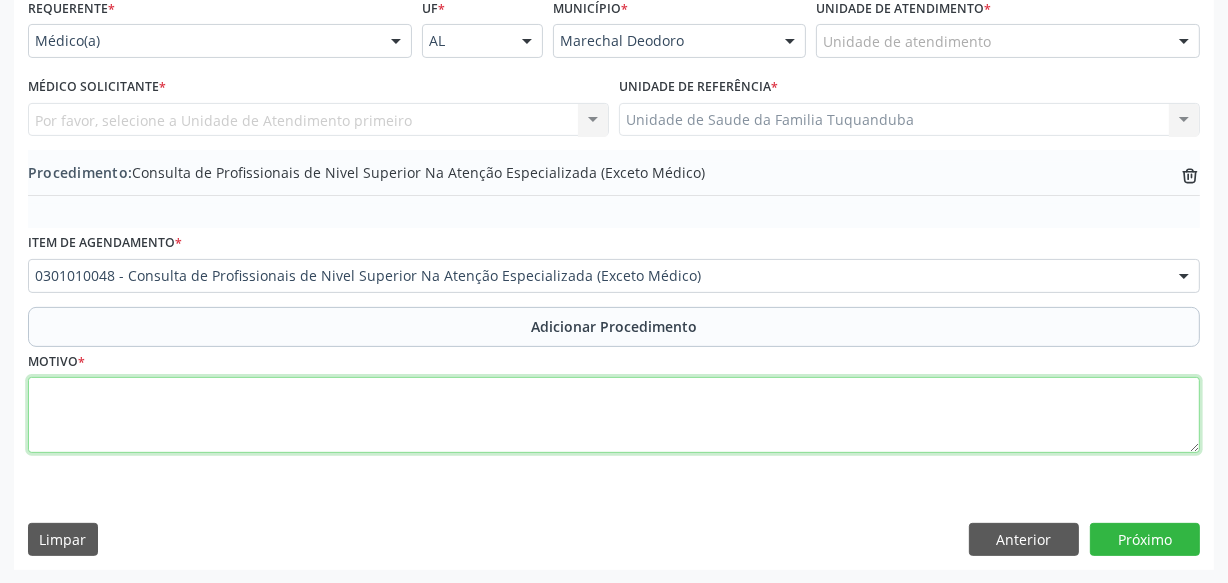 click at bounding box center [614, 415] 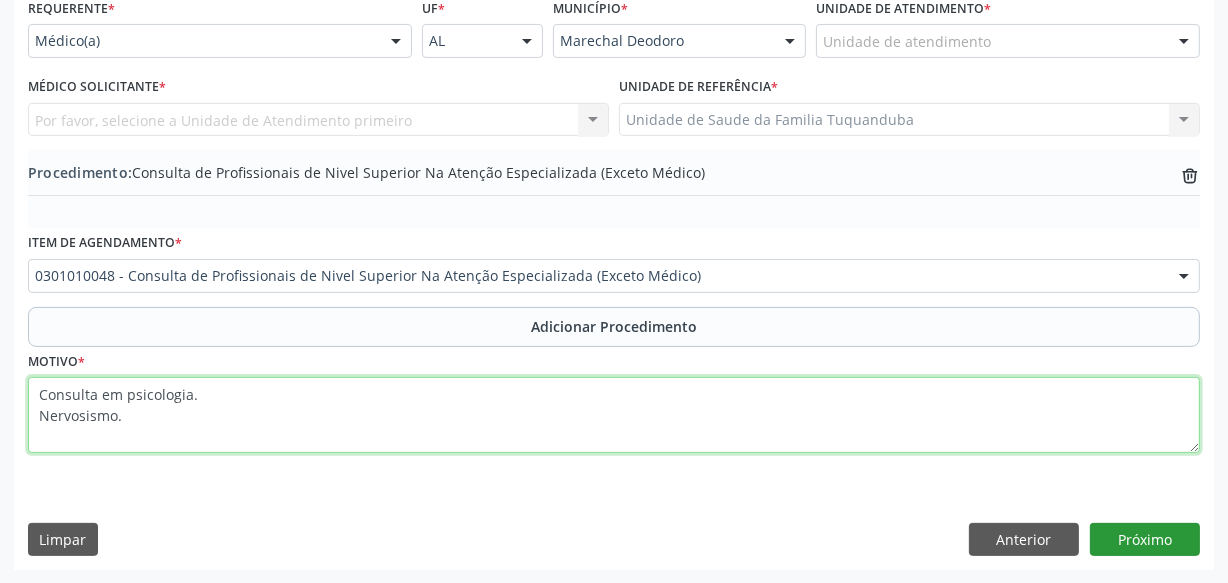 type on "Consulta em psicologia.
Nervosismo." 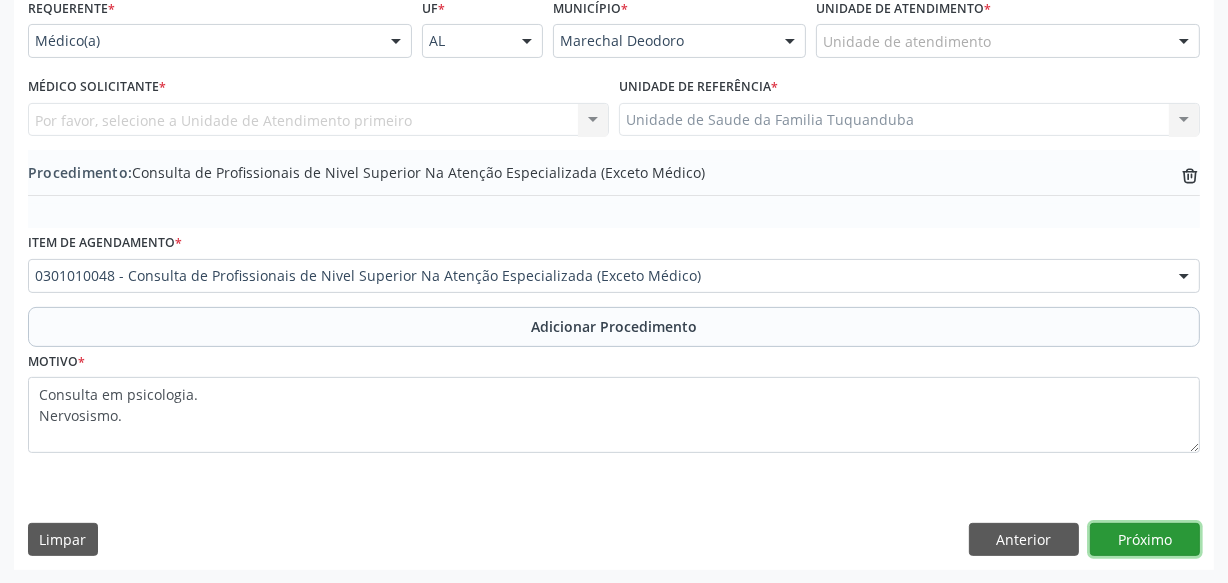 click on "Próximo" at bounding box center (1145, 540) 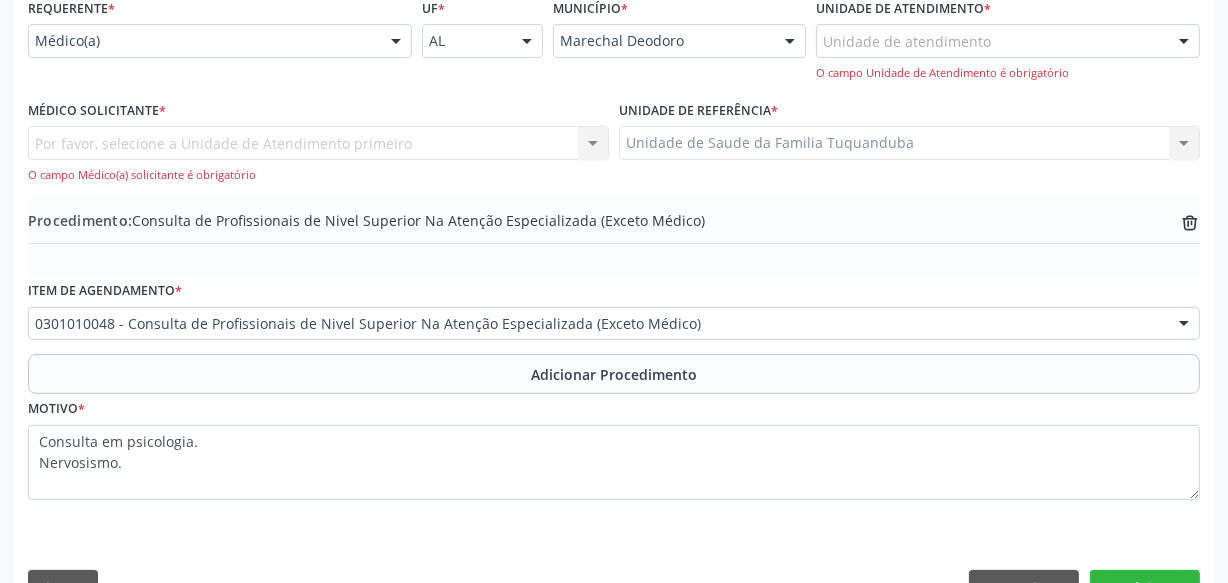 click on "Unidade de atendimento" at bounding box center [1008, 41] 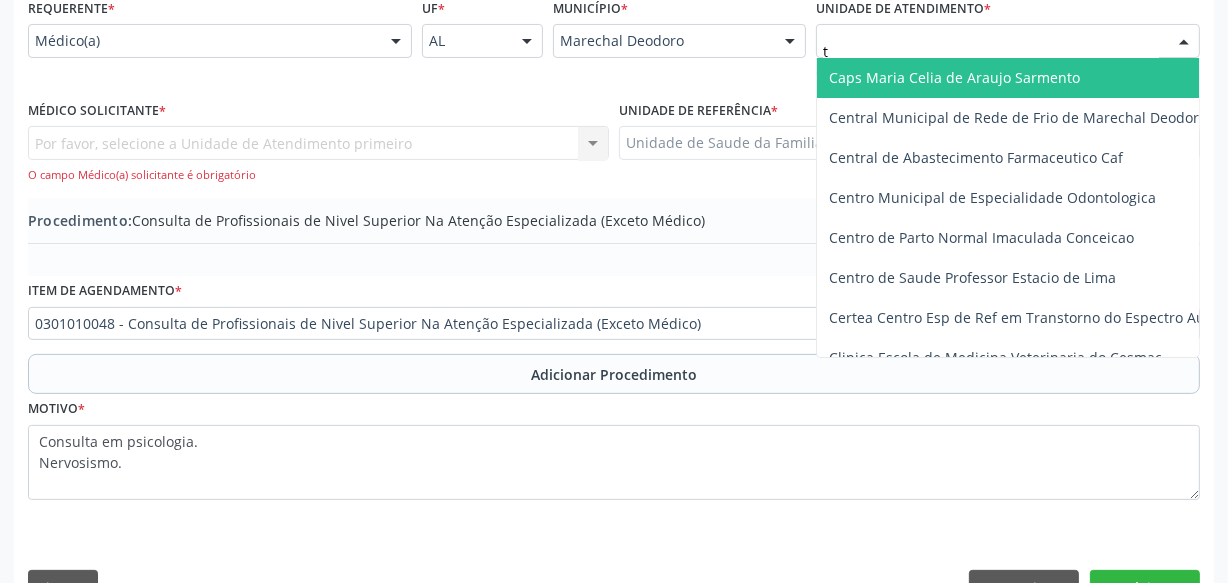 type on "tu" 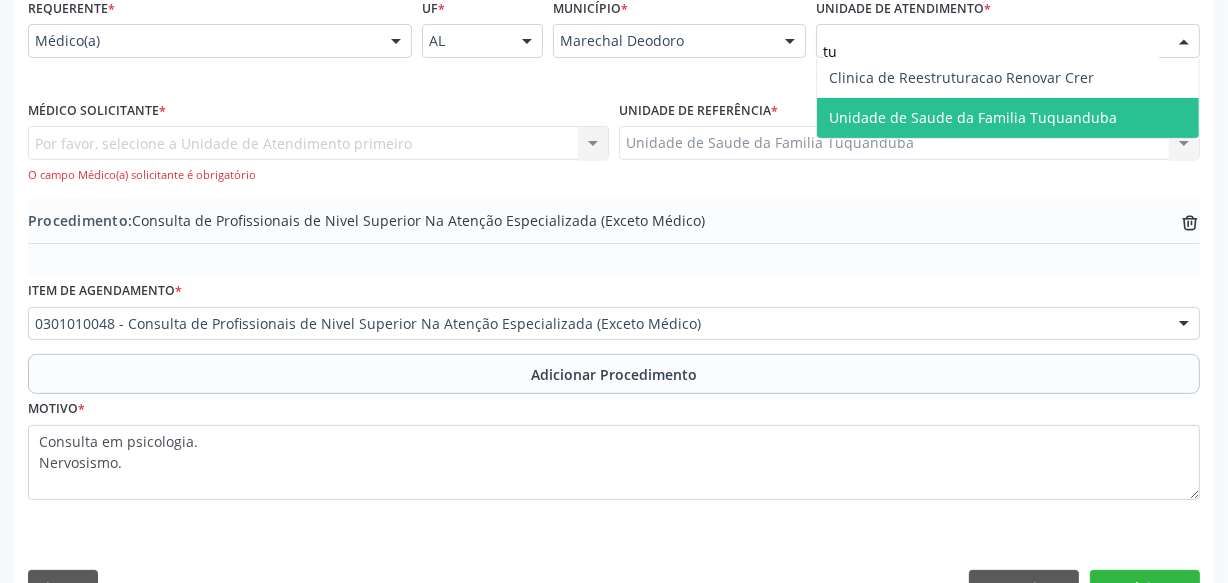 click on "Unidade de Saude da Familia Tuquanduba" at bounding box center (1008, 118) 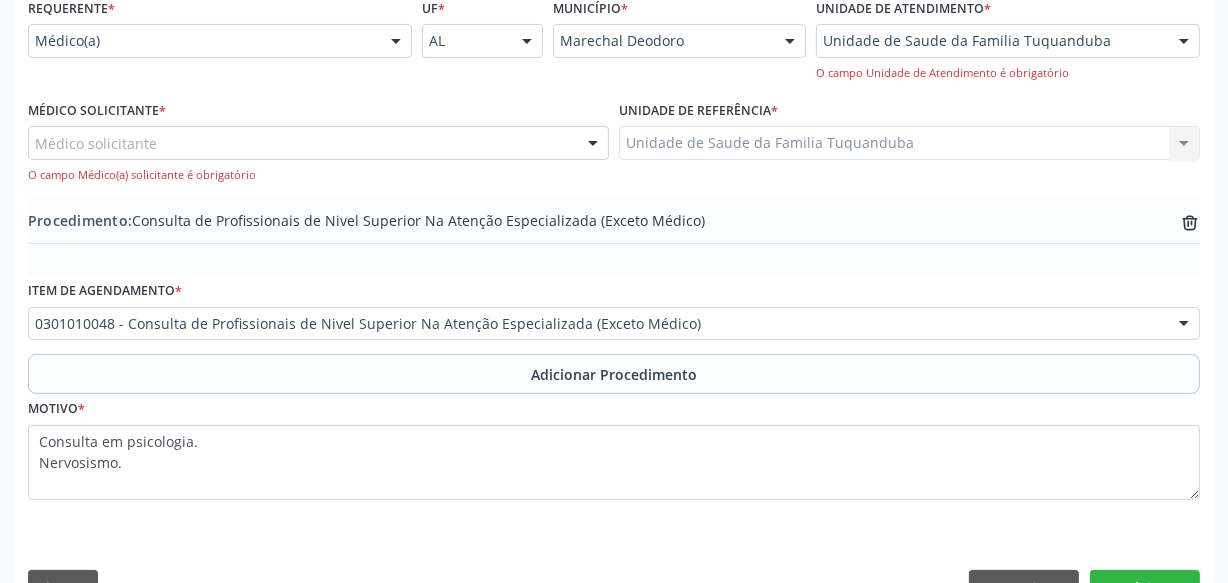 click on "Médico solicitante" at bounding box center (318, 143) 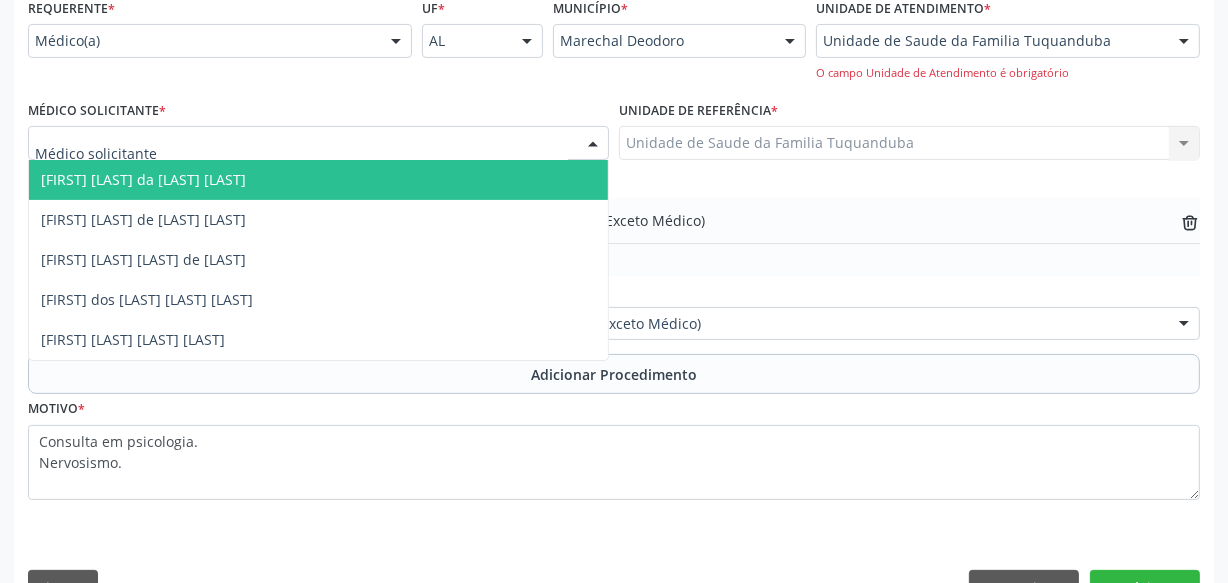 click on "[FIRST] [LAST] da [LAST] [LAST]" at bounding box center (318, 180) 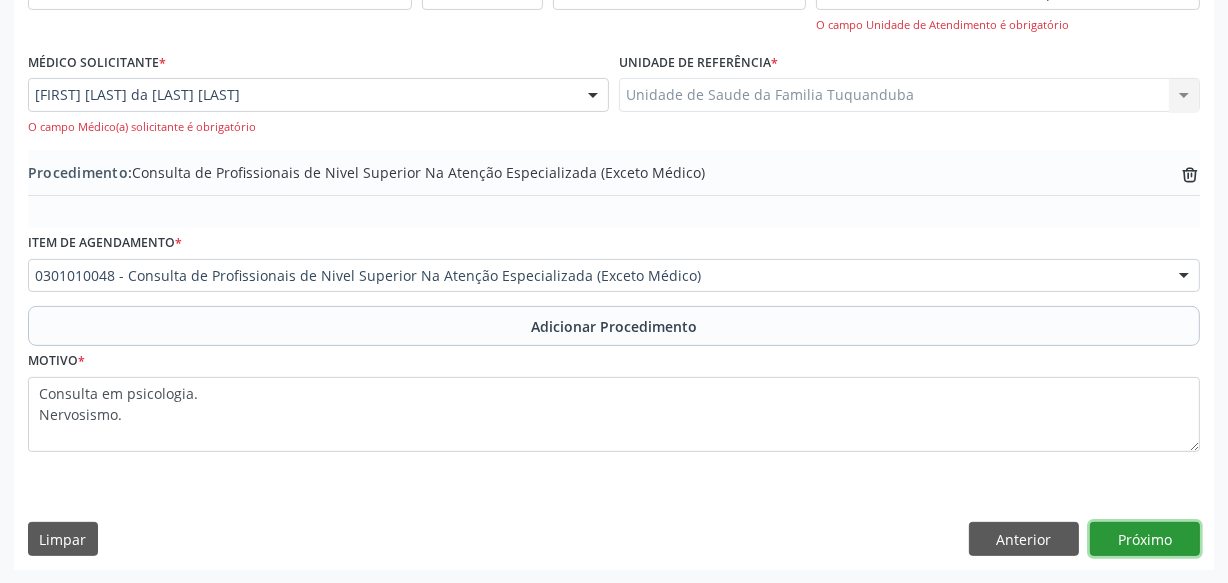 click on "Próximo" at bounding box center [1145, 539] 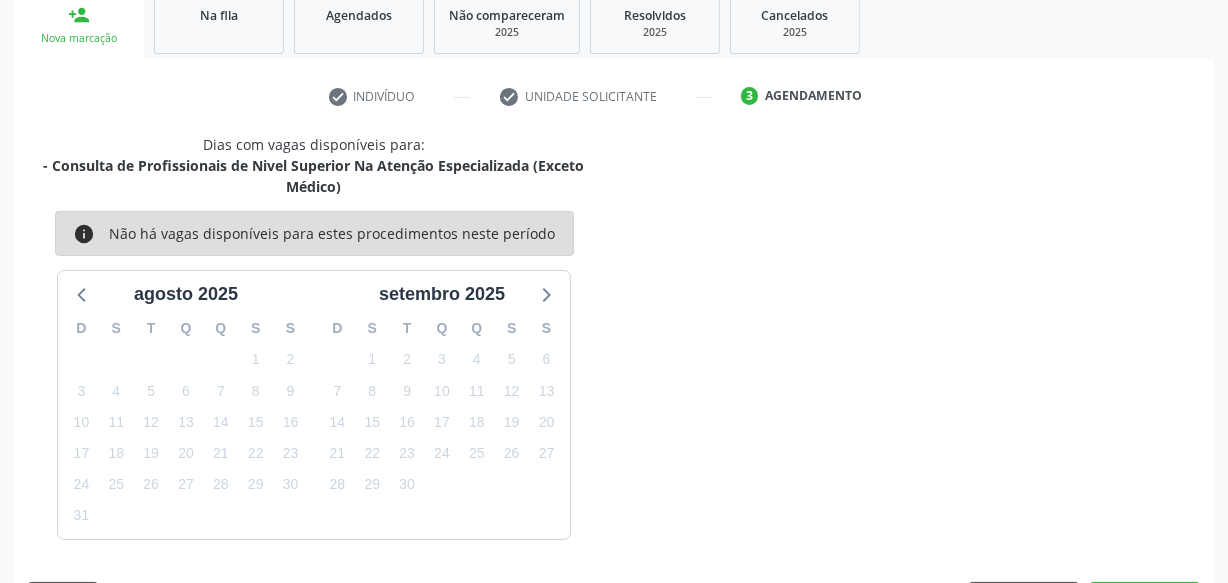 scroll, scrollTop: 394, scrollLeft: 0, axis: vertical 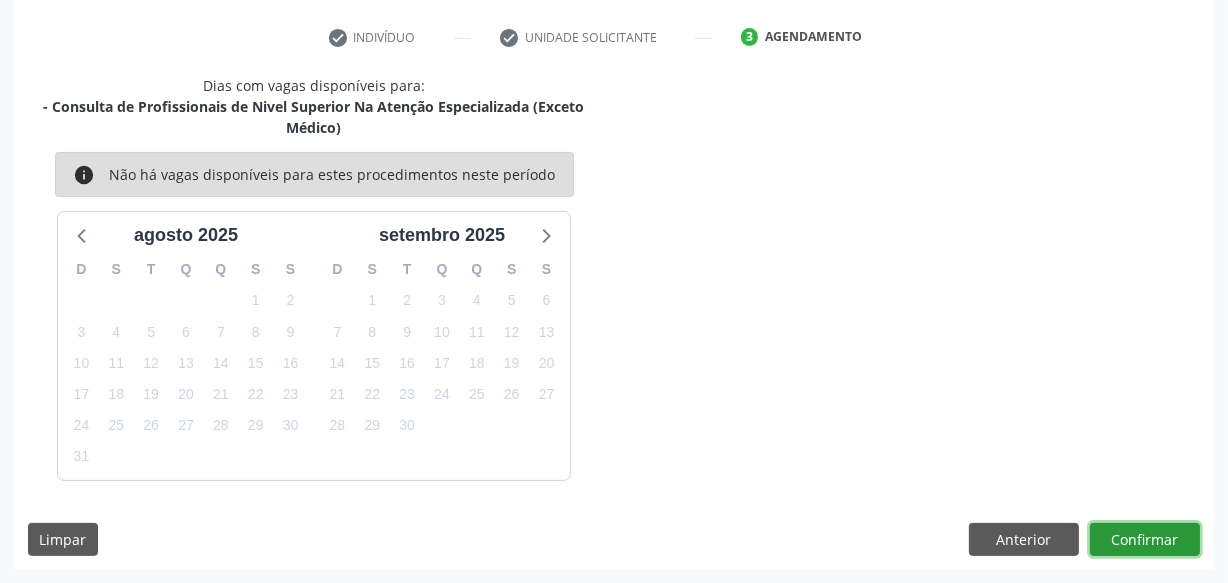 click on "Confirmar" at bounding box center [1145, 540] 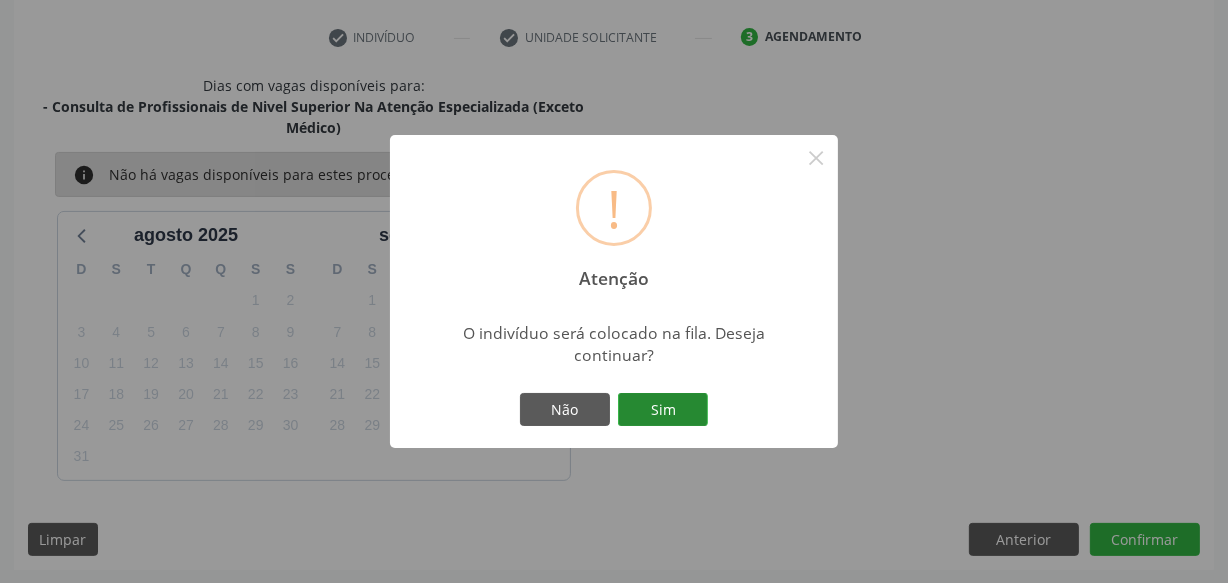 click on "Sim" at bounding box center (663, 410) 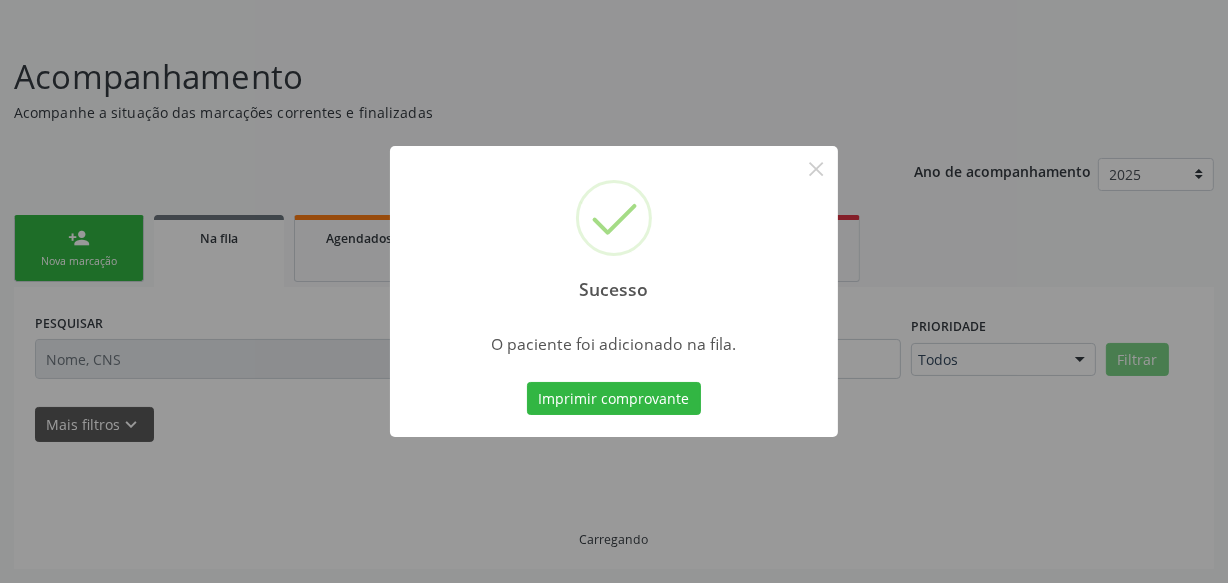scroll, scrollTop: 110, scrollLeft: 0, axis: vertical 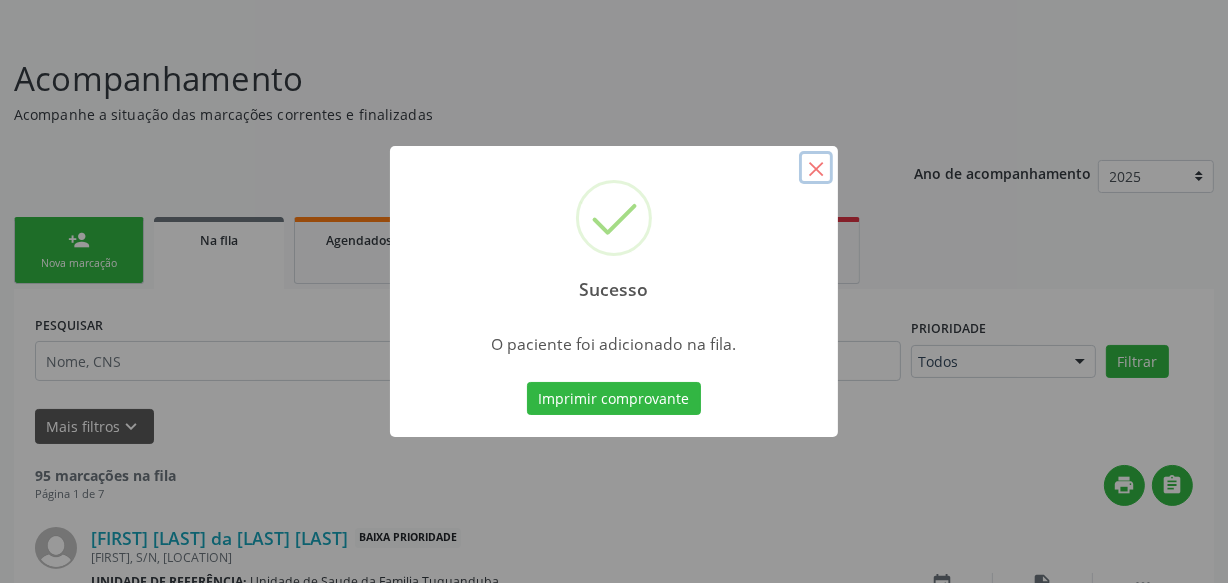 click on "×" at bounding box center [816, 168] 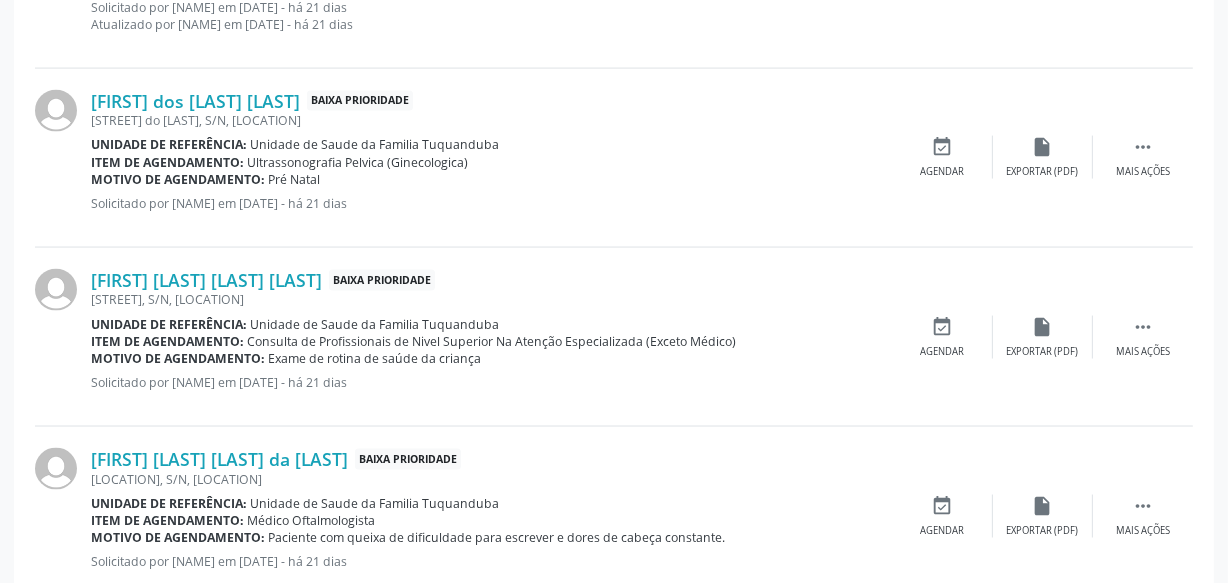 scroll, scrollTop: 2894, scrollLeft: 0, axis: vertical 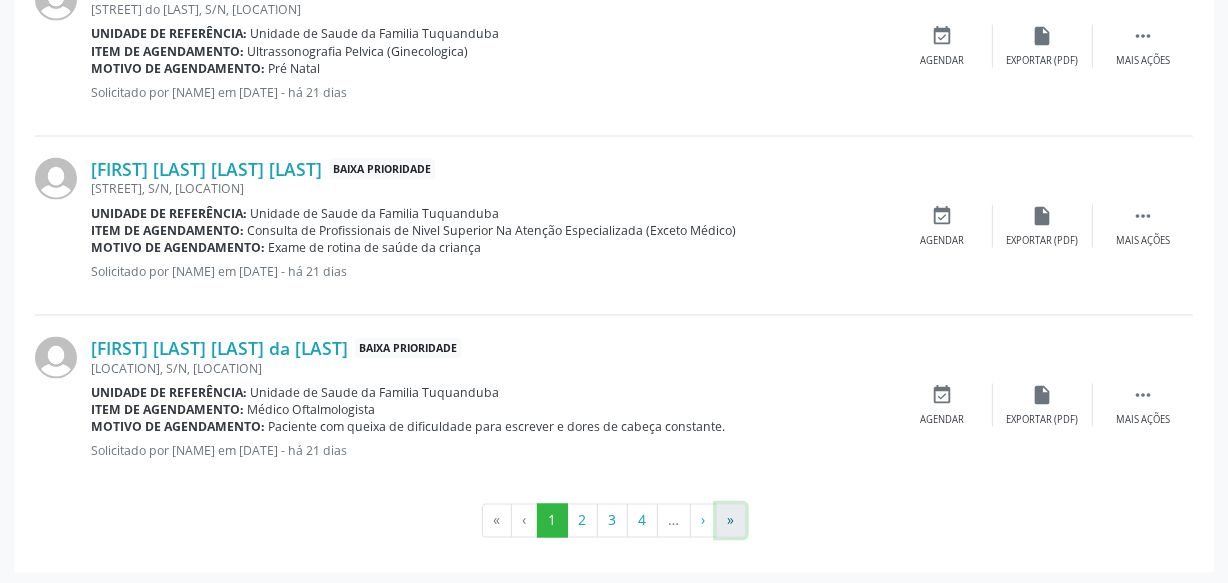 click on "»" at bounding box center [731, 521] 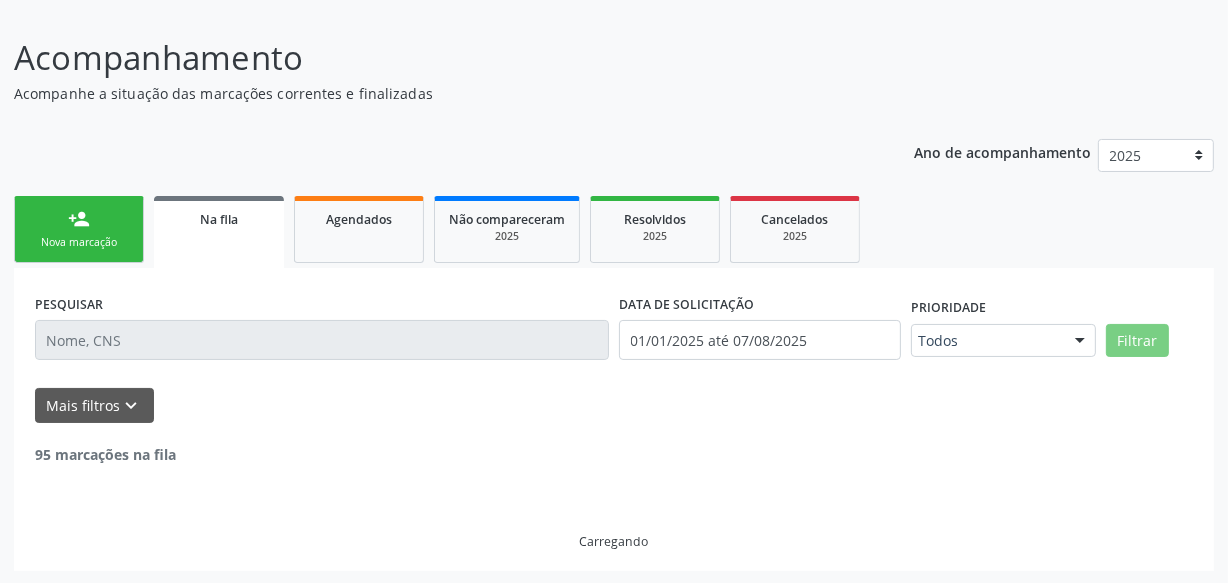 scroll, scrollTop: 1018, scrollLeft: 0, axis: vertical 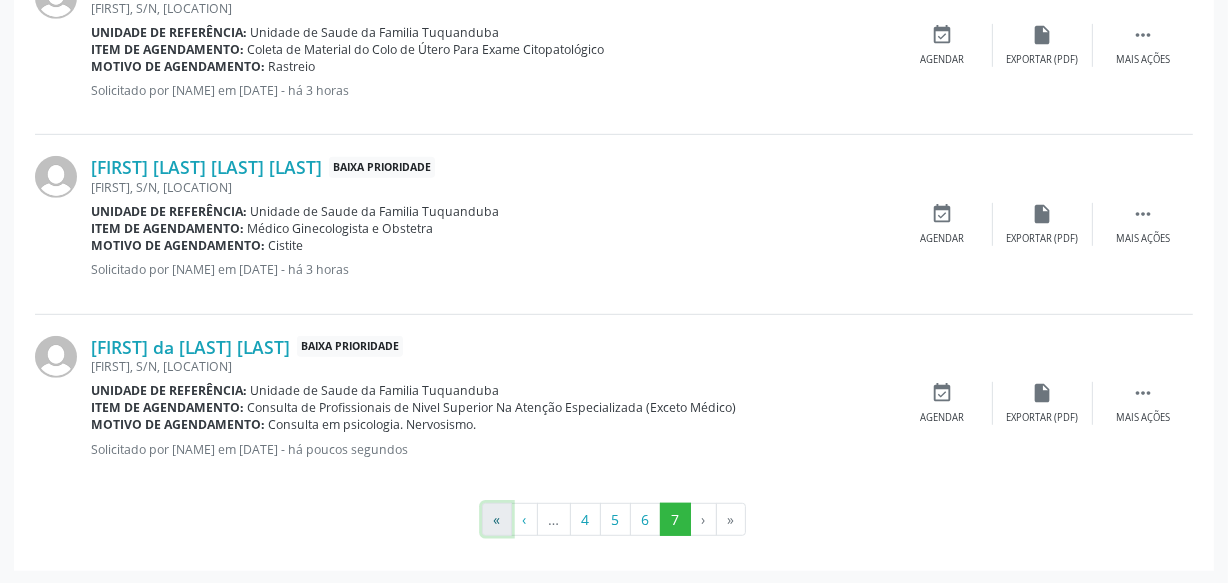 click on "«" at bounding box center (497, 520) 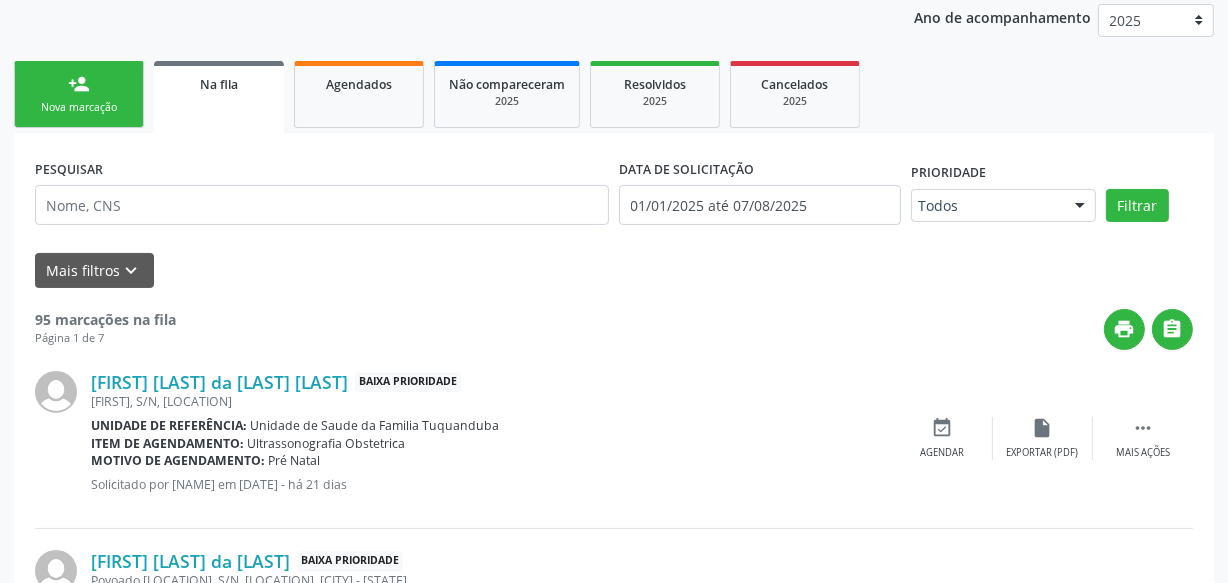 scroll, scrollTop: 236, scrollLeft: 0, axis: vertical 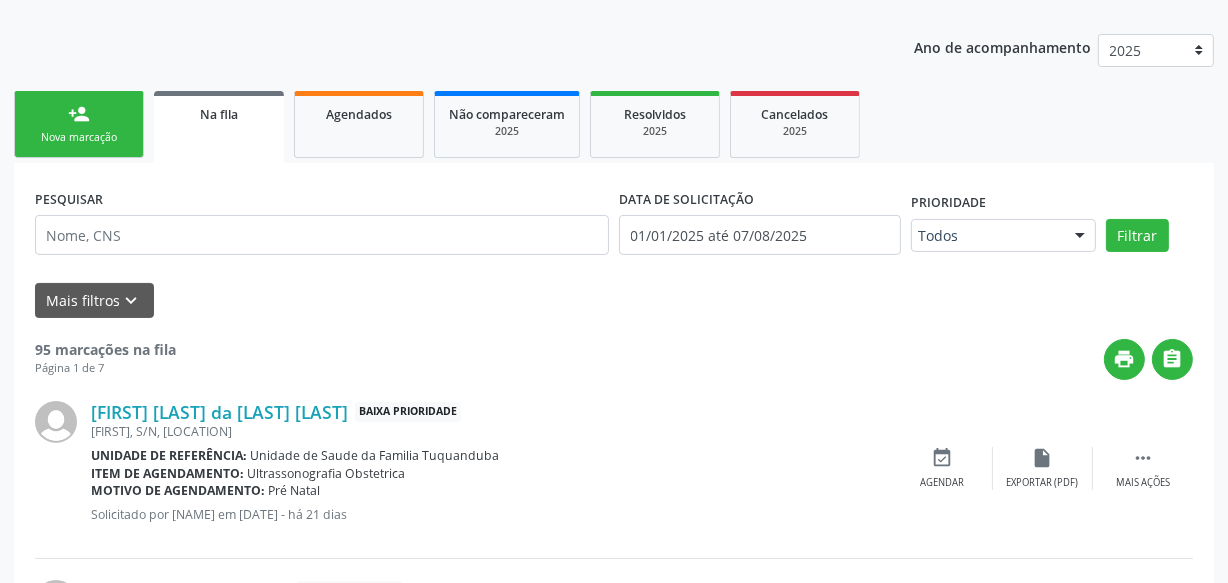 click on "Nova marcação" at bounding box center (79, 137) 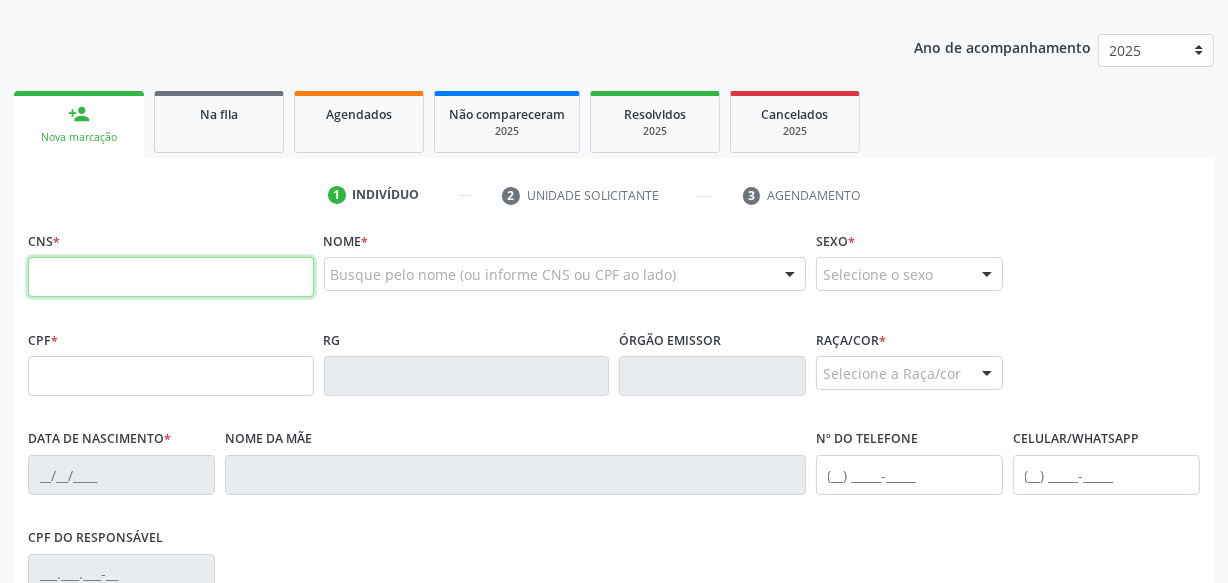 paste on "[CREDIT CARD]" 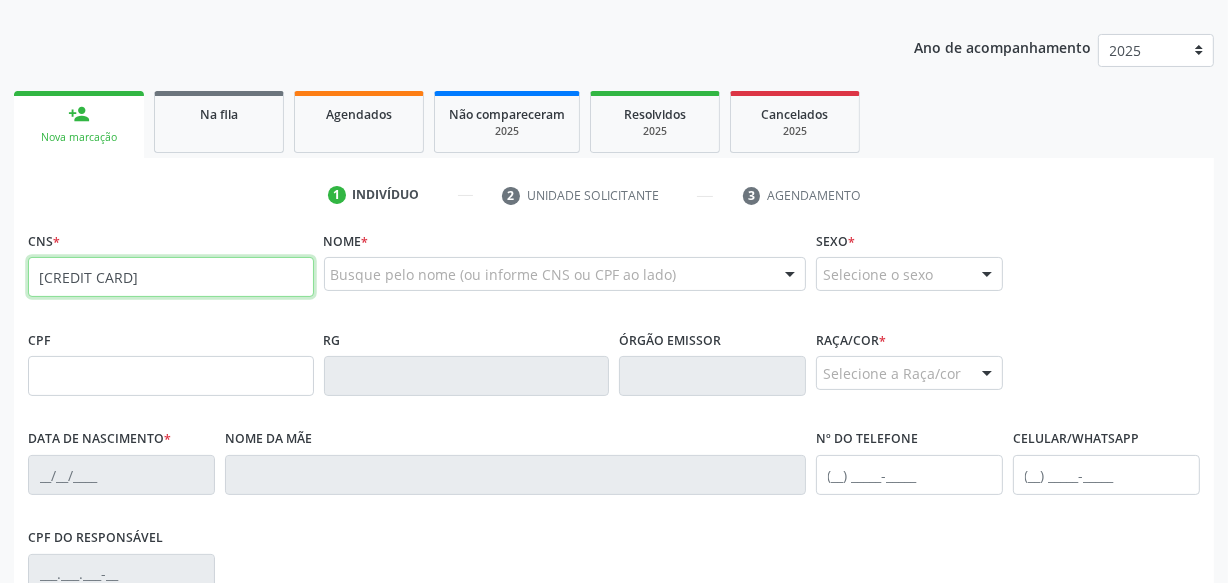 type on "[CREDIT CARD]" 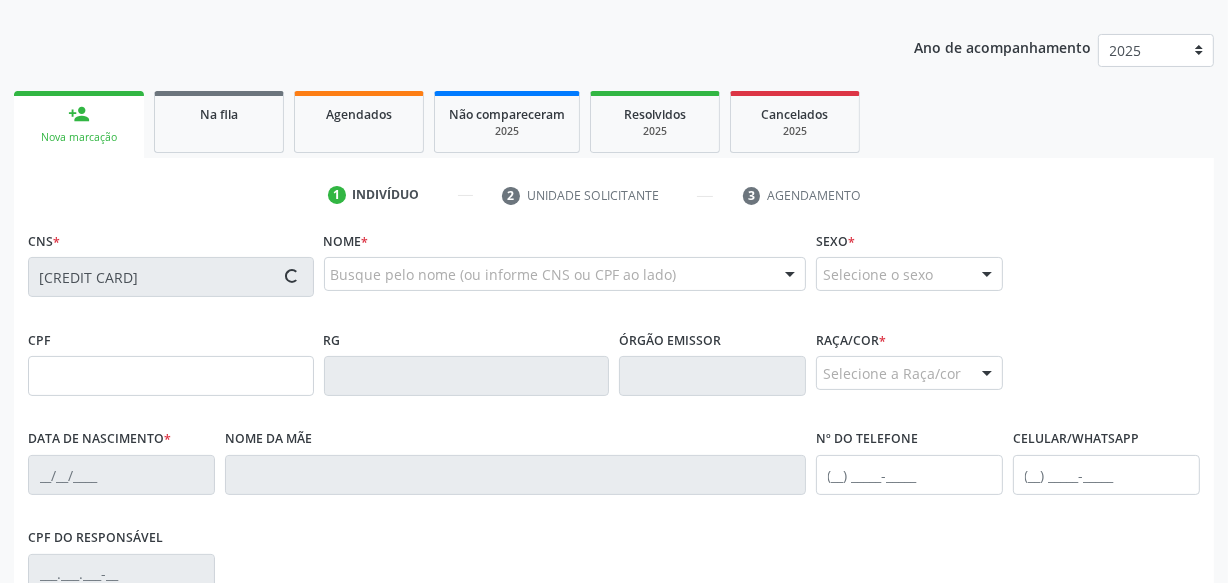 type on "[CPF]" 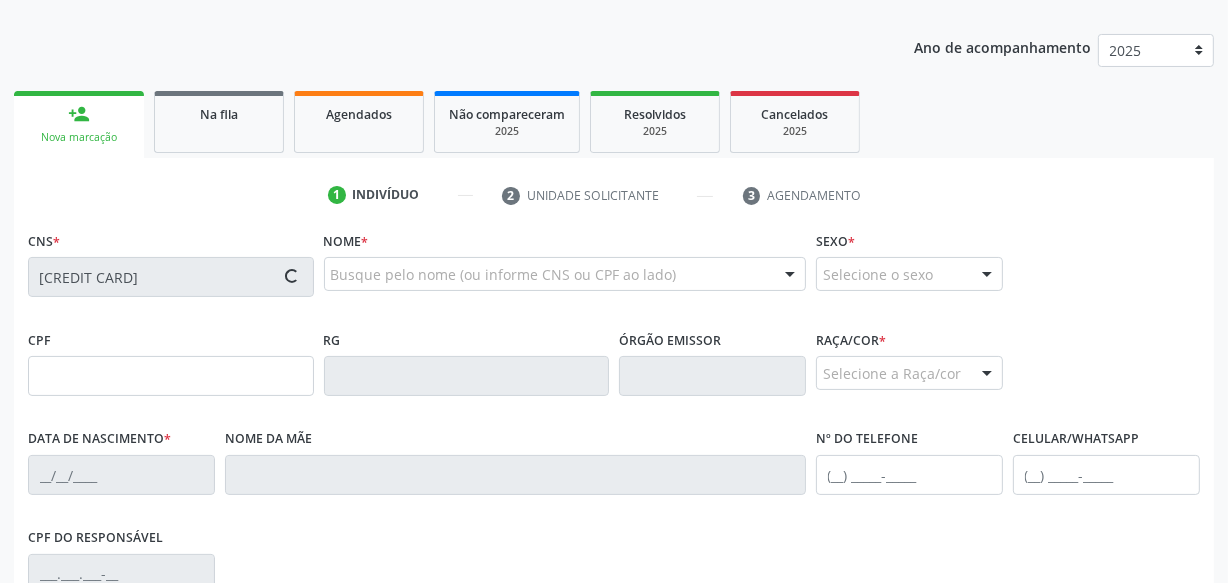 type on "[DATE]" 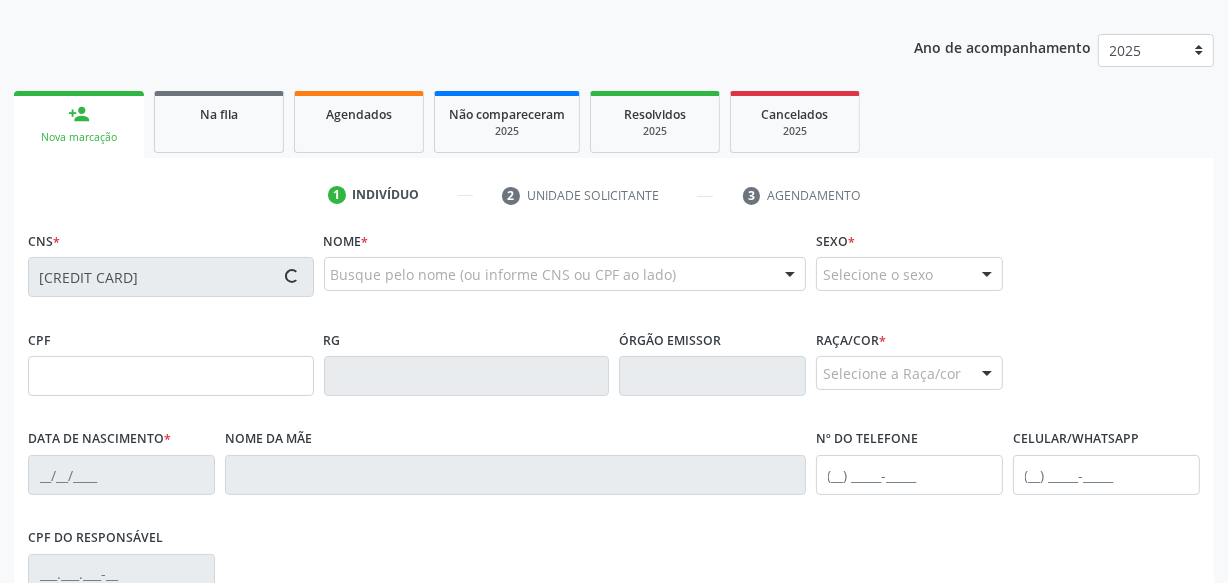 type on "[FIRST] do [LAST] [LAST]" 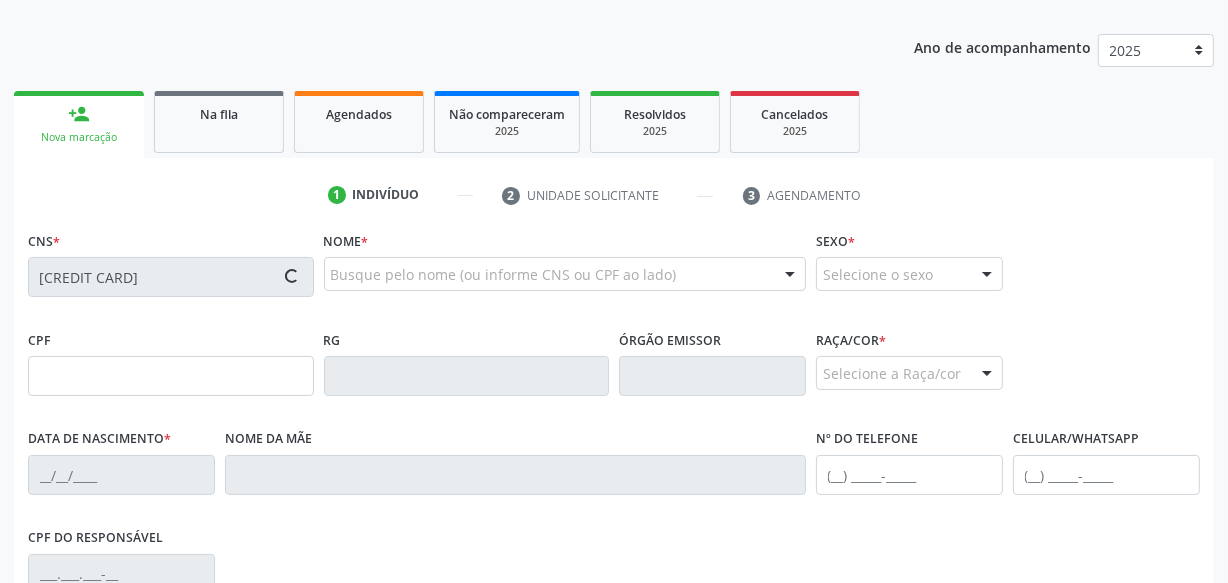 type on "([PHONE])" 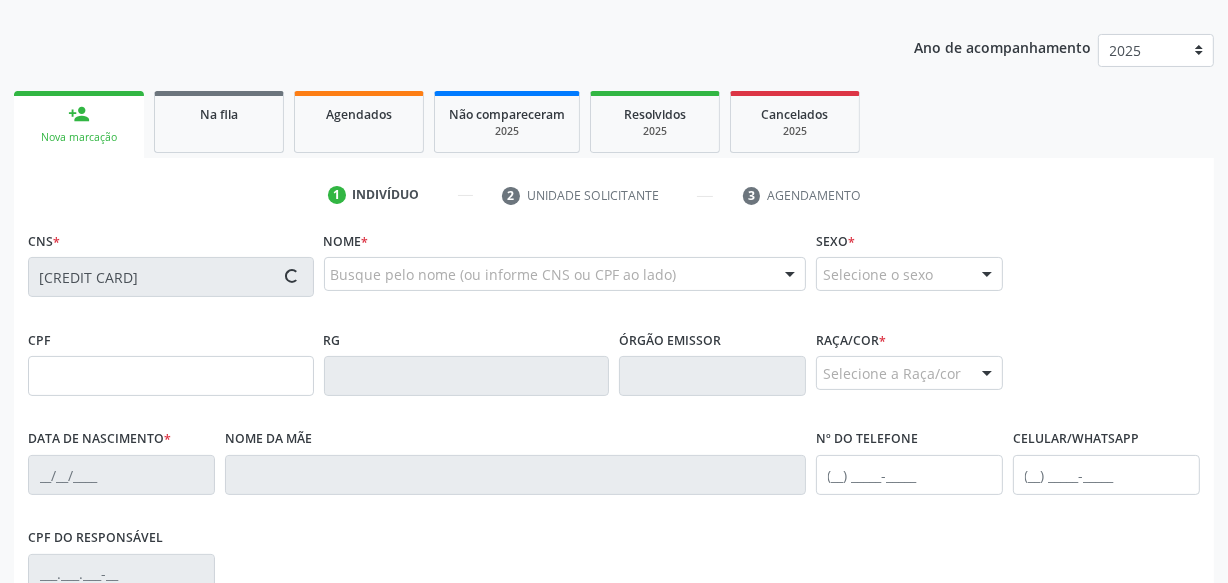 type on "S/N" 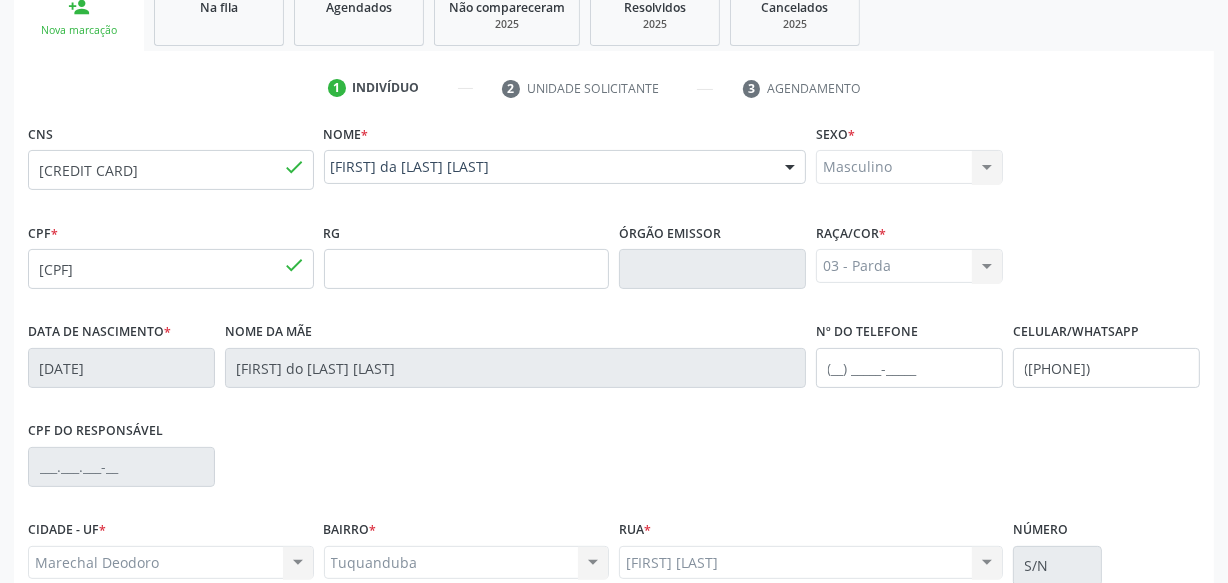 scroll, scrollTop: 528, scrollLeft: 0, axis: vertical 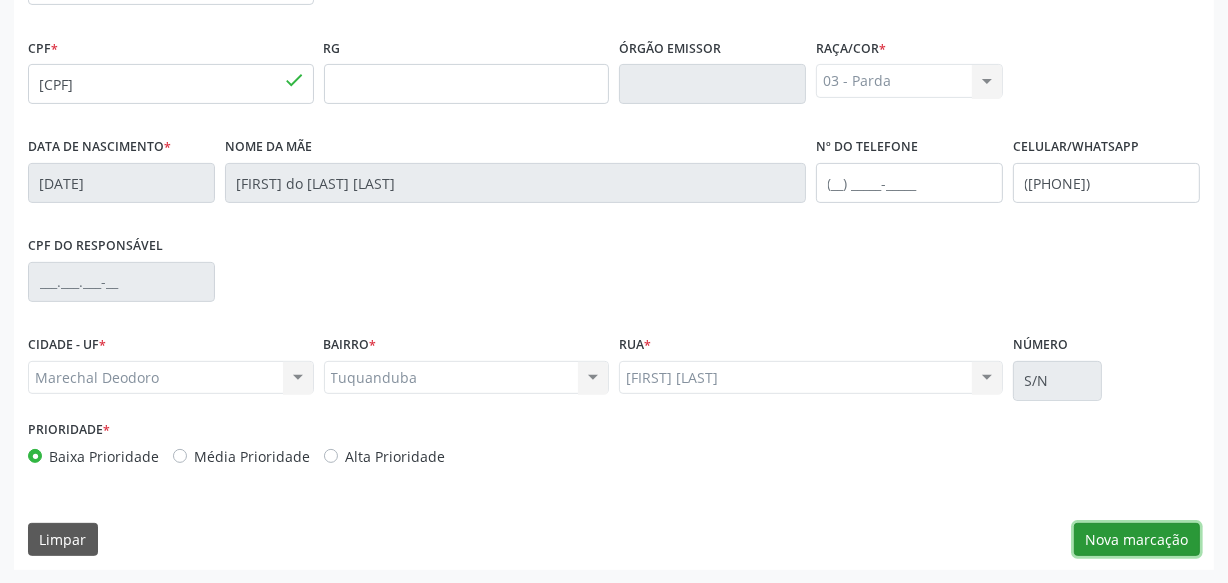 click on "Nova marcação" at bounding box center [1137, 540] 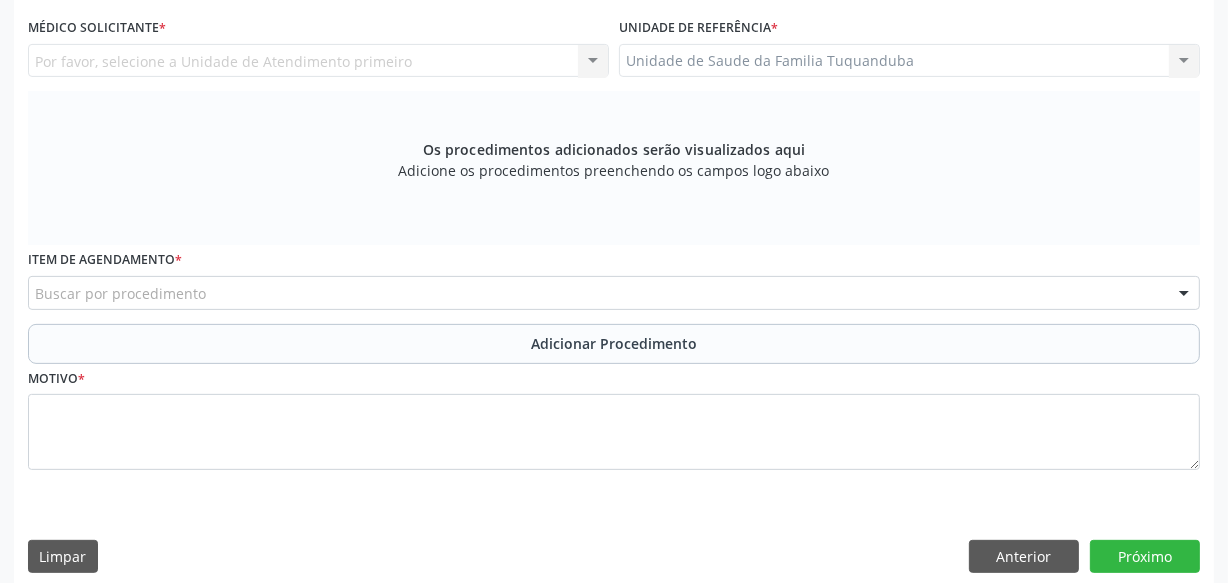 click on "Buscar por procedimento" at bounding box center (614, 293) 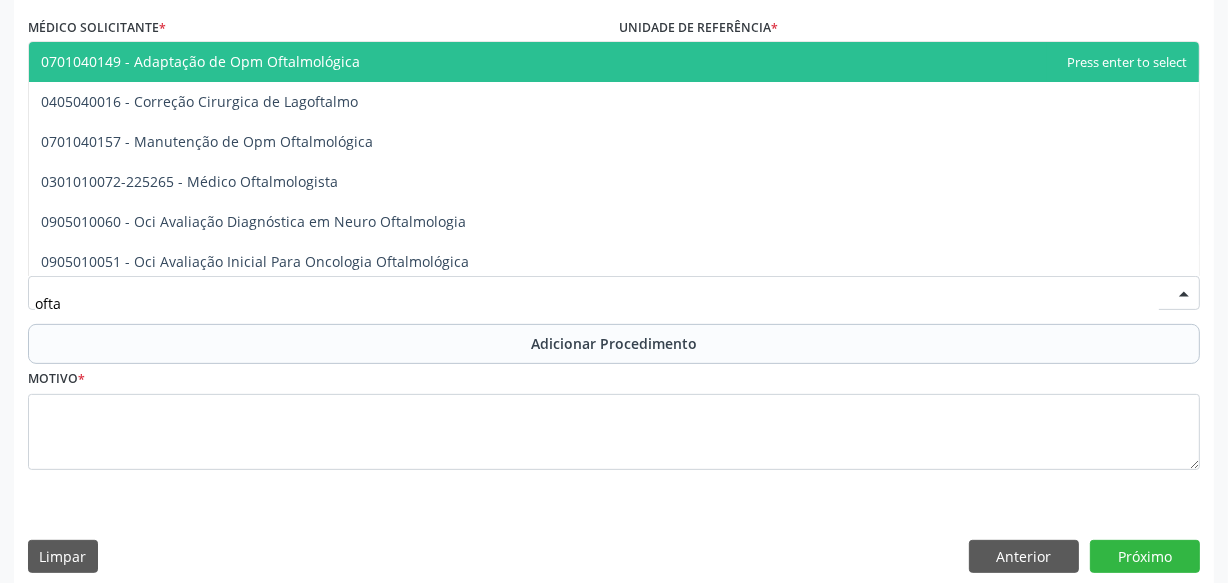 type on "oftal" 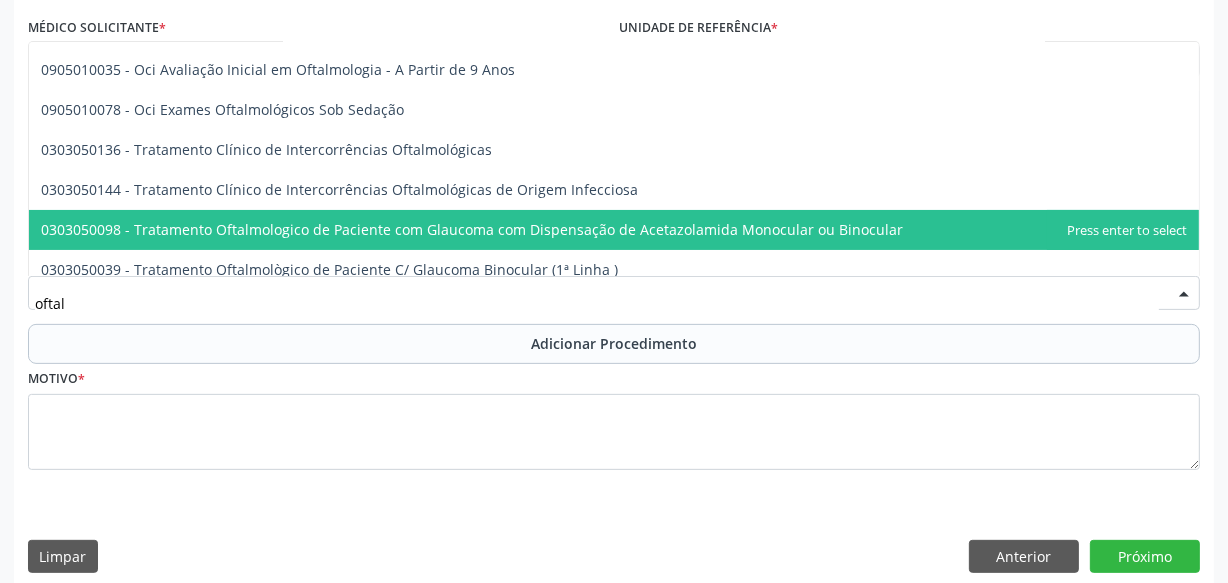 scroll, scrollTop: 0, scrollLeft: 0, axis: both 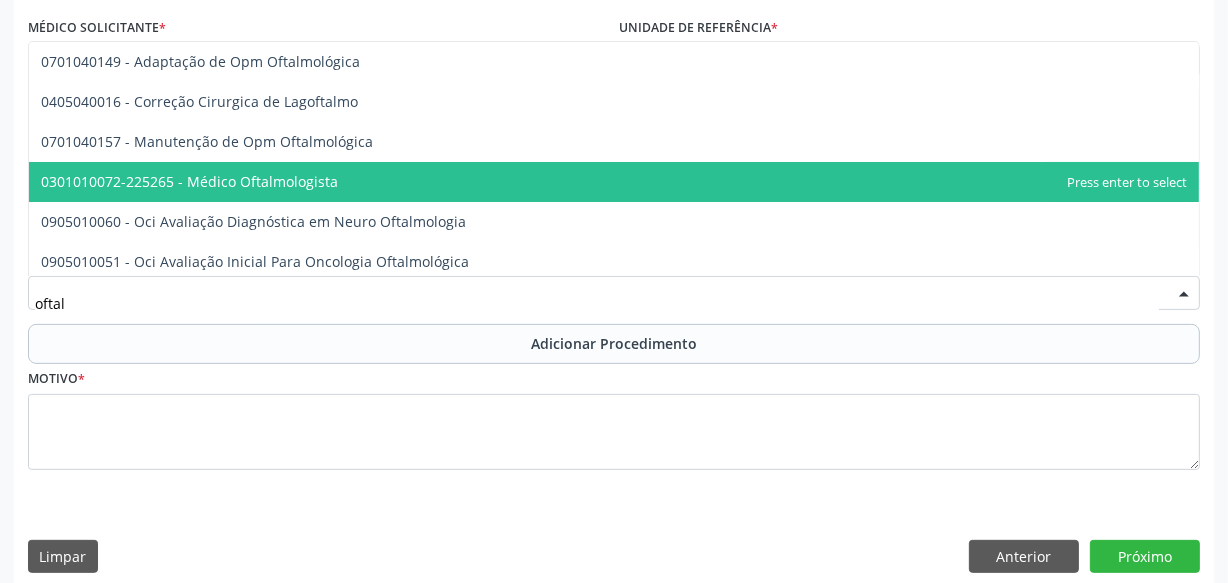 click on "0301010072-225265 - Médico Oftalmologista" at bounding box center (189, 181) 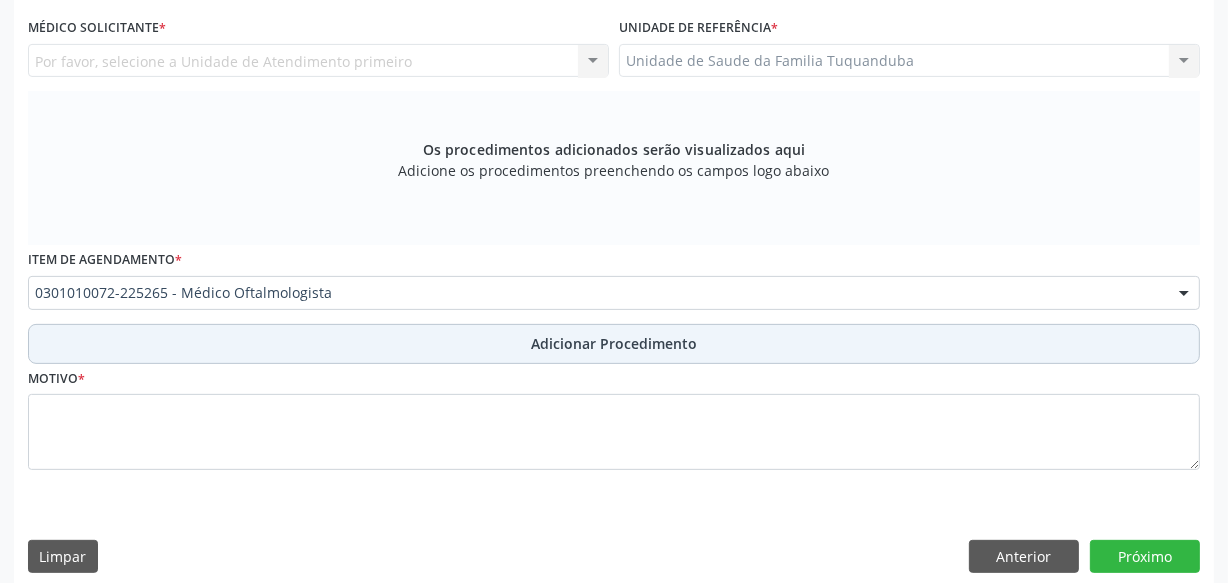 click on "Adicionar Procedimento" at bounding box center [614, 344] 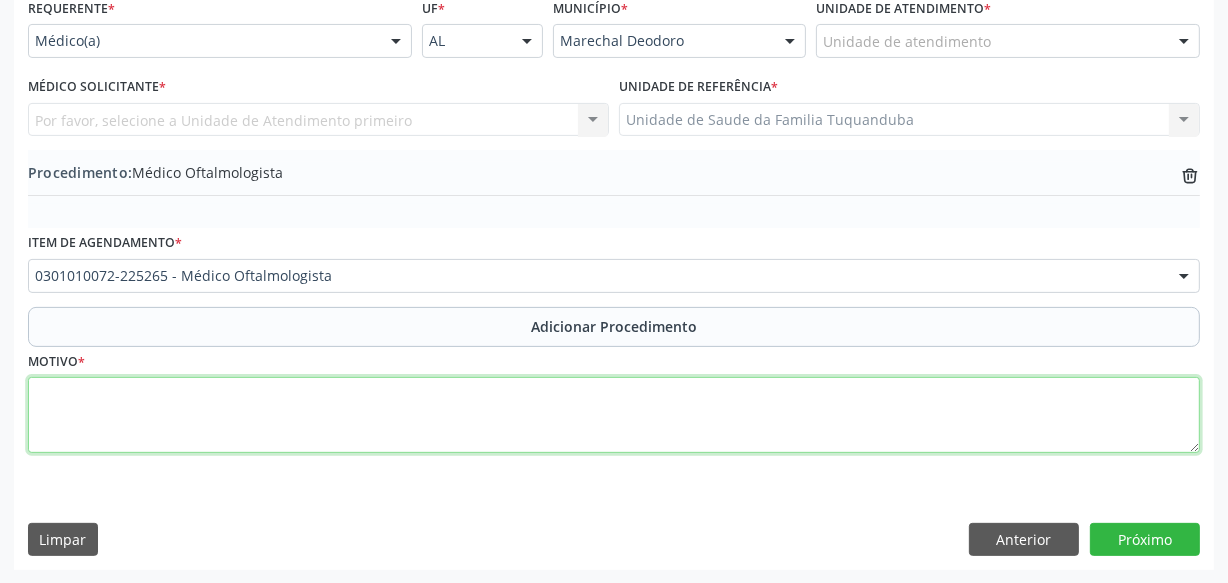 click at bounding box center [614, 415] 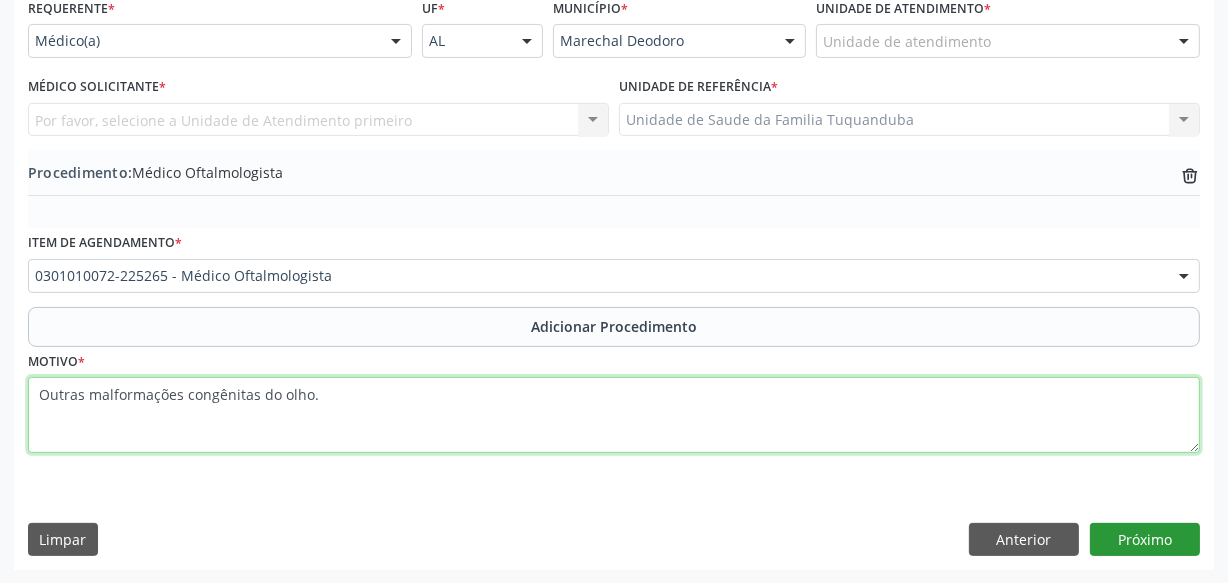 type on "Outras malformações congênitas do olho." 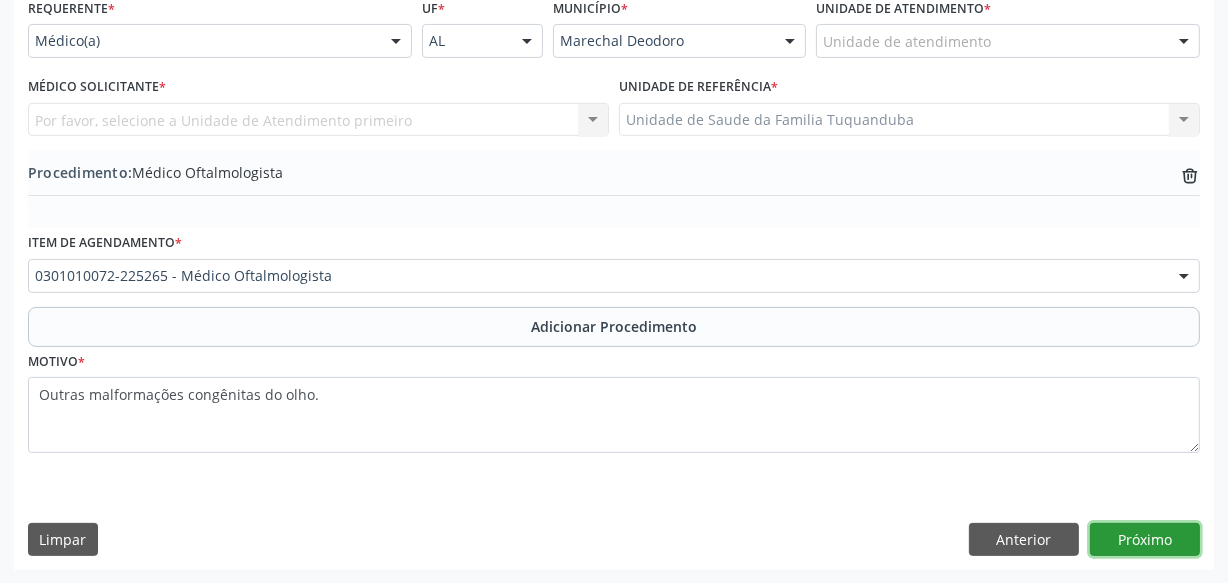 click on "Próximo" at bounding box center [1145, 540] 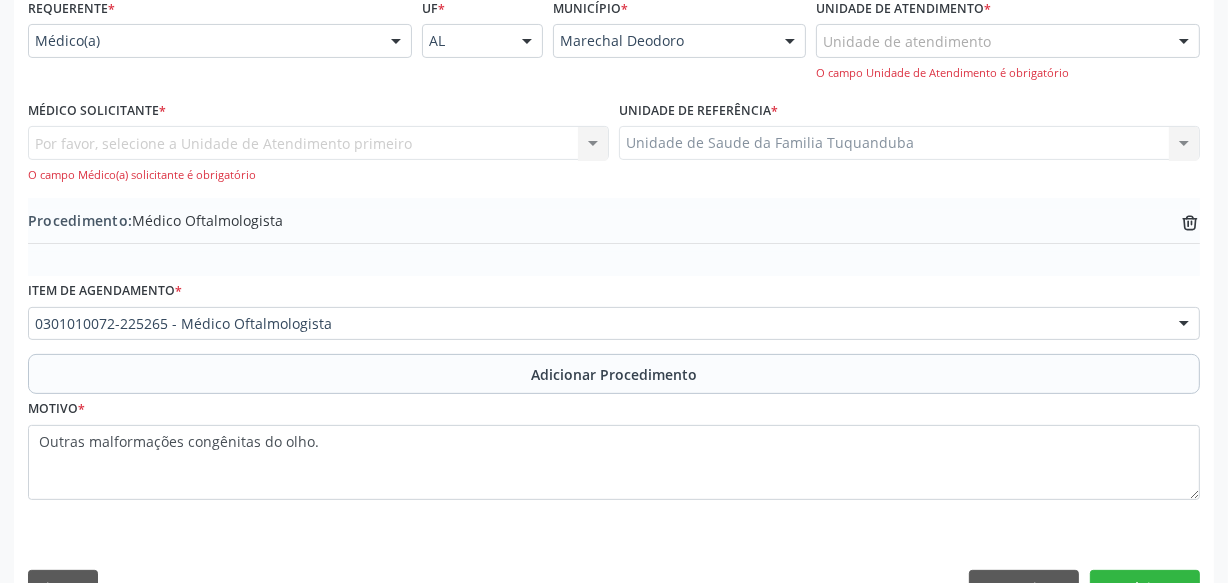click on "Unidade de atendimento" at bounding box center [1008, 41] 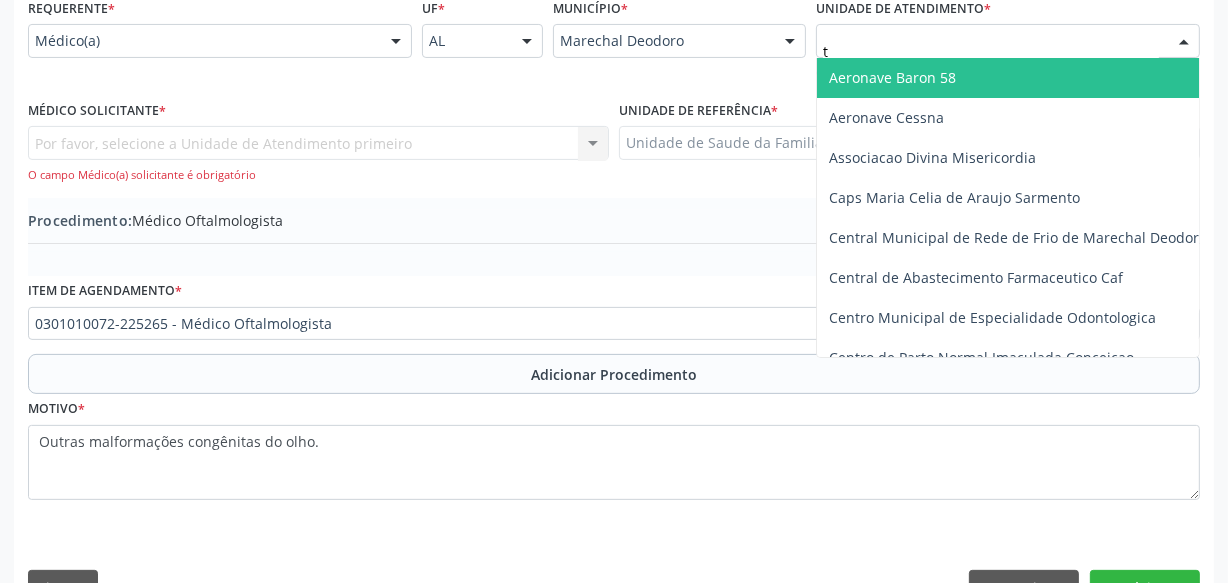 type on "tu" 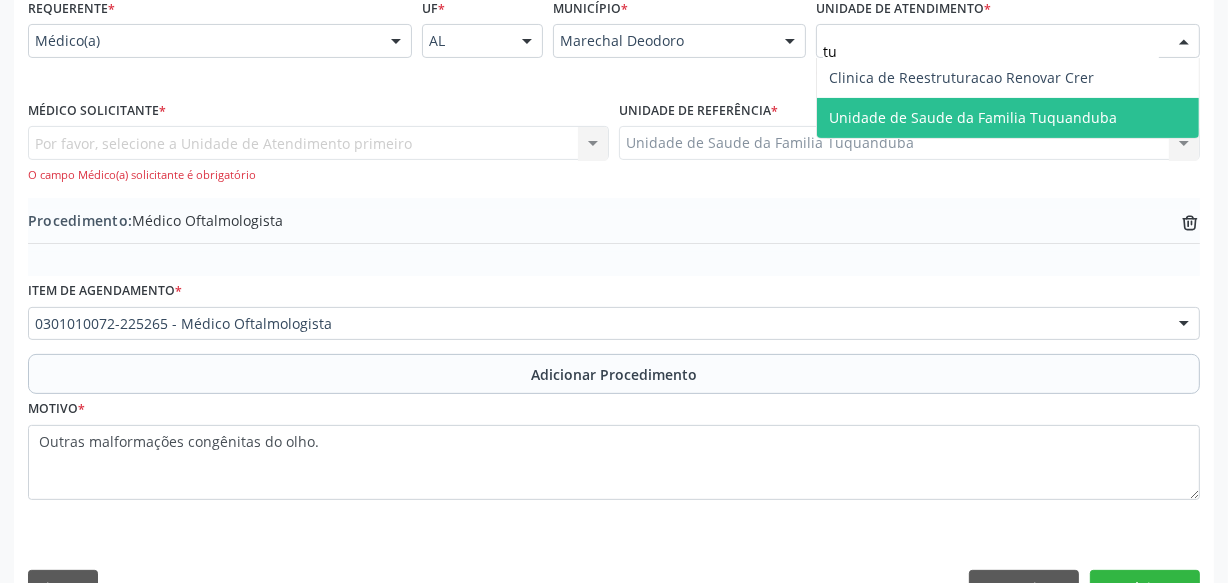 click on "Unidade de Saude da Familia Tuquanduba" at bounding box center (973, 117) 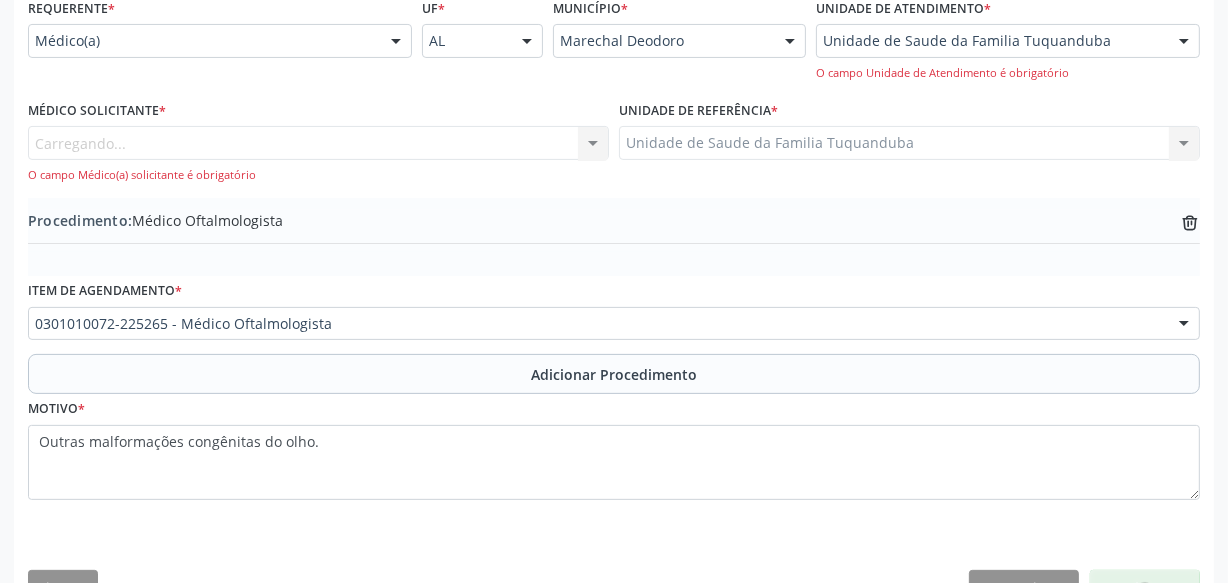 click on "Carregando...
Nenhum resultado encontrado para: "   "
Não há nenhuma opção para ser exibida.
O campo Médico(a) solicitante é obrigatório" at bounding box center (318, 154) 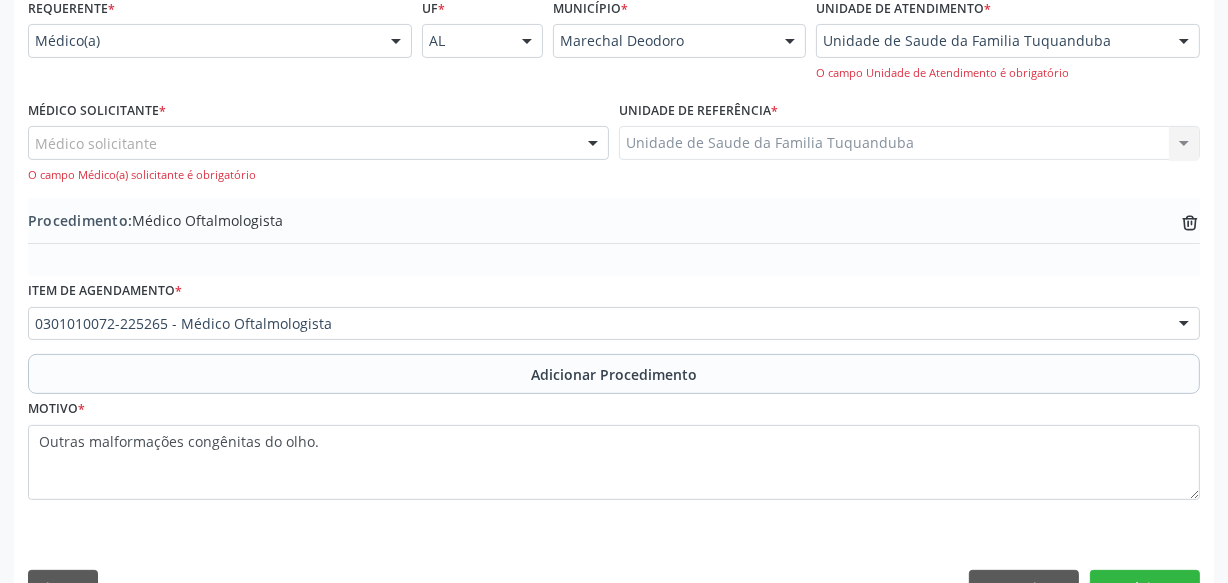 click on "Médico solicitante" at bounding box center (318, 143) 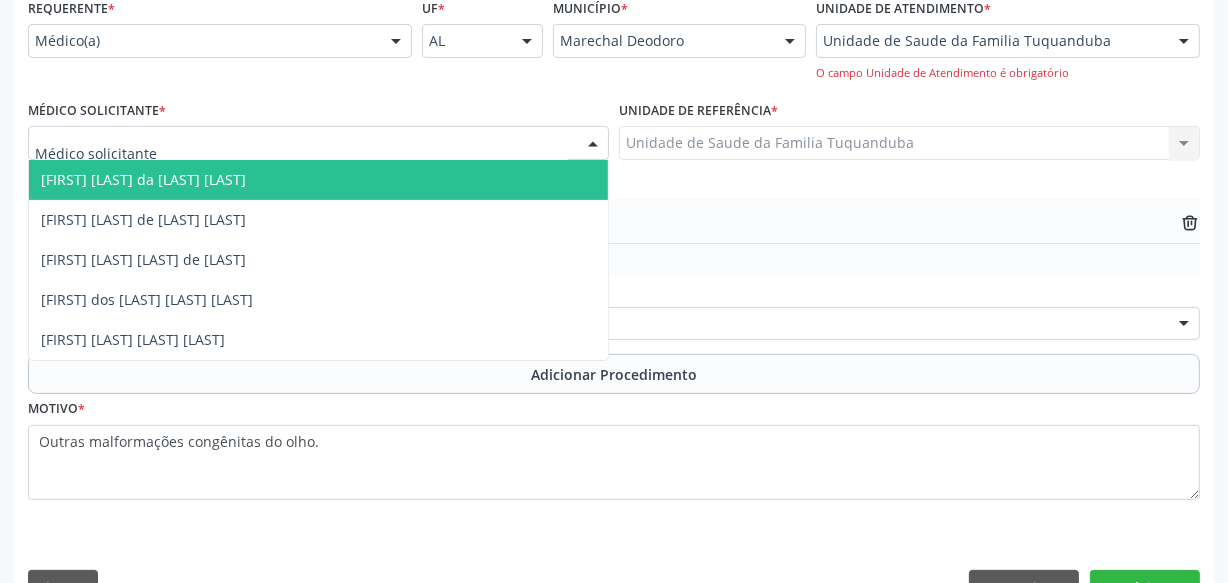 click on "[FIRST] [LAST] da [LAST] [LAST]" at bounding box center [318, 180] 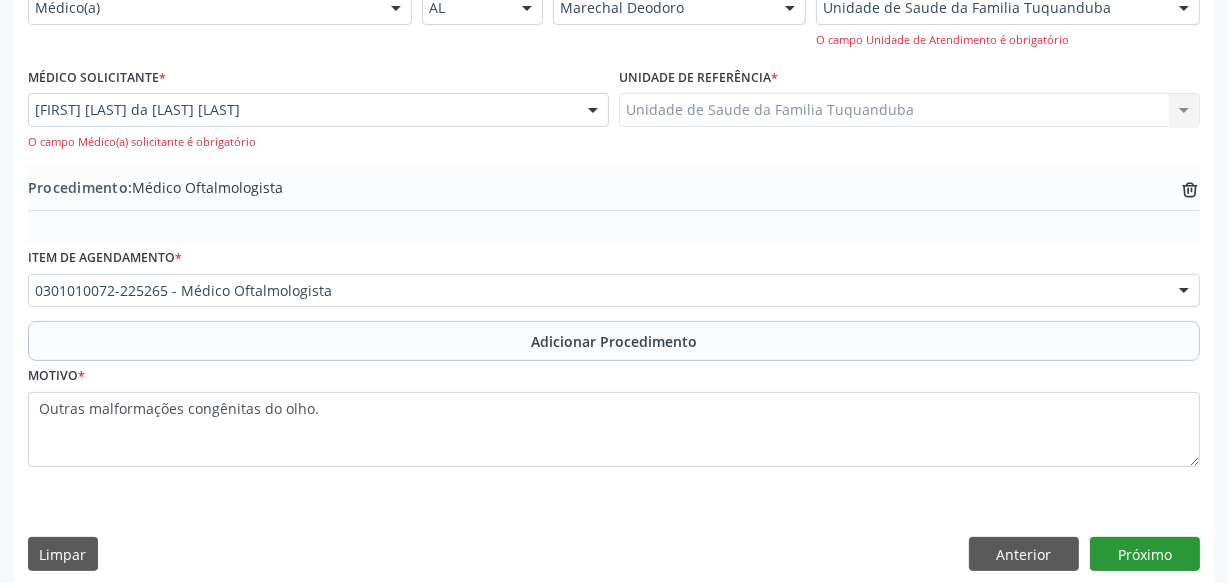scroll, scrollTop: 517, scrollLeft: 0, axis: vertical 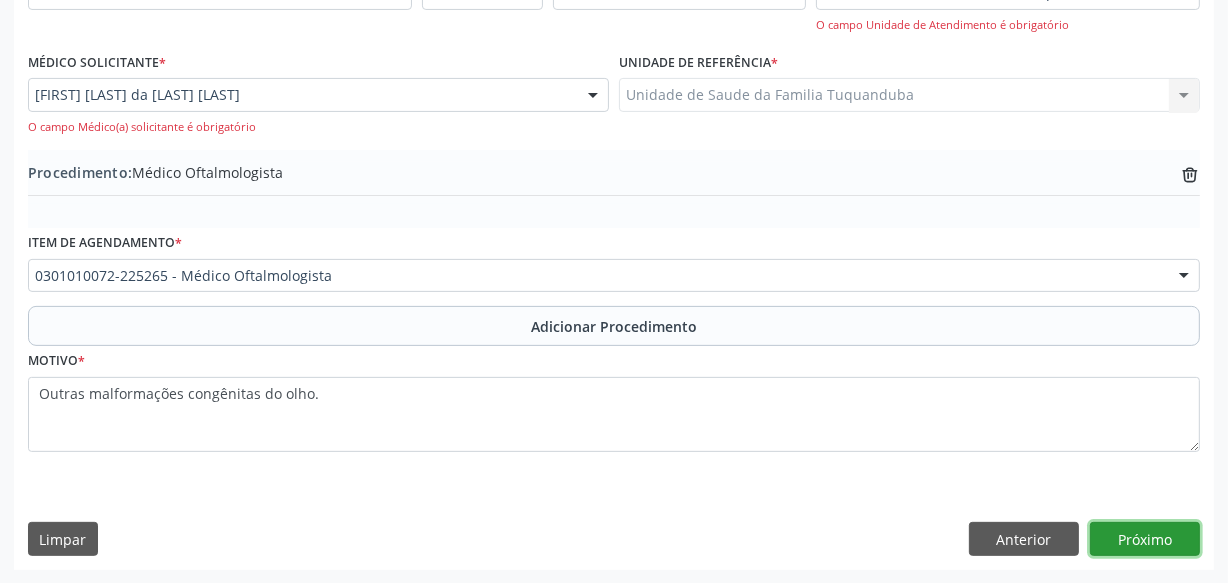 click on "Próximo" at bounding box center (1145, 539) 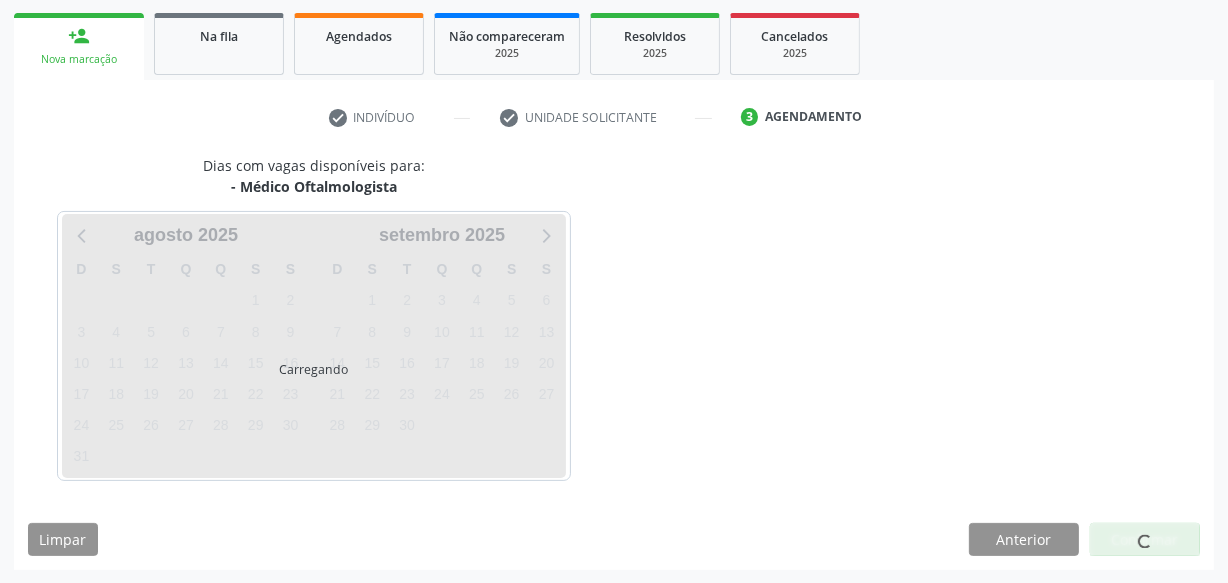 scroll, scrollTop: 372, scrollLeft: 0, axis: vertical 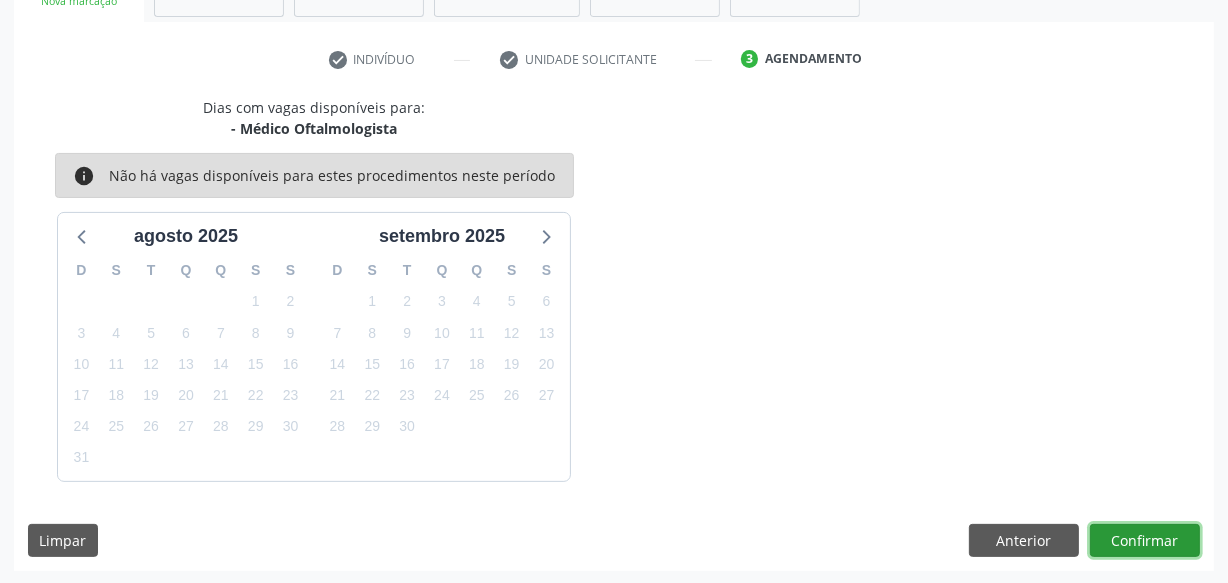 click on "Confirmar" at bounding box center [1145, 541] 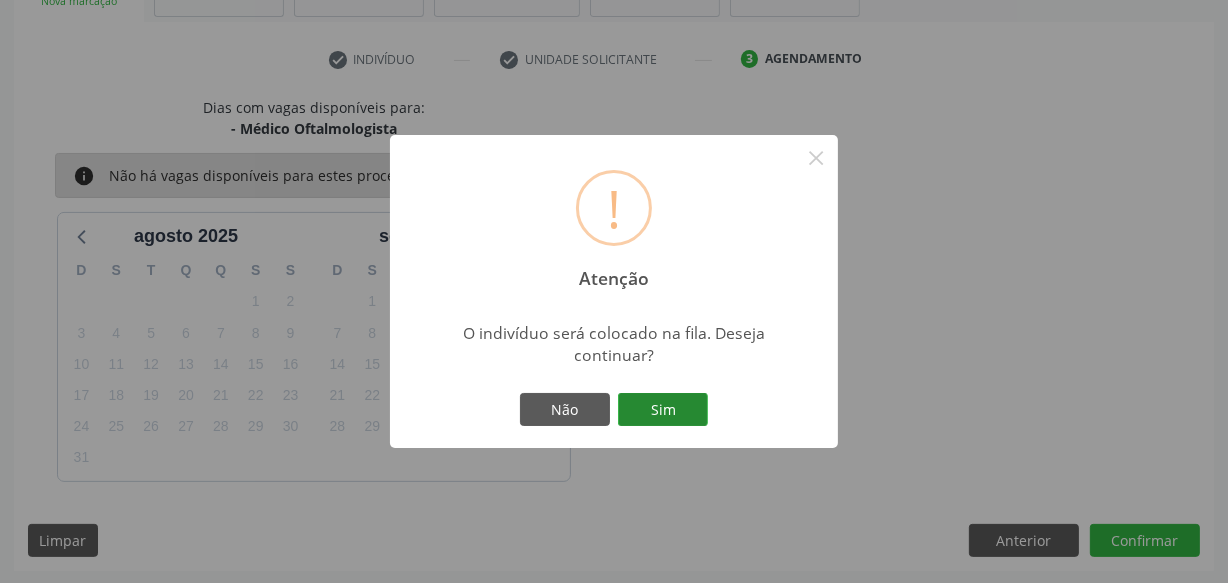 click on "Sim" at bounding box center (663, 410) 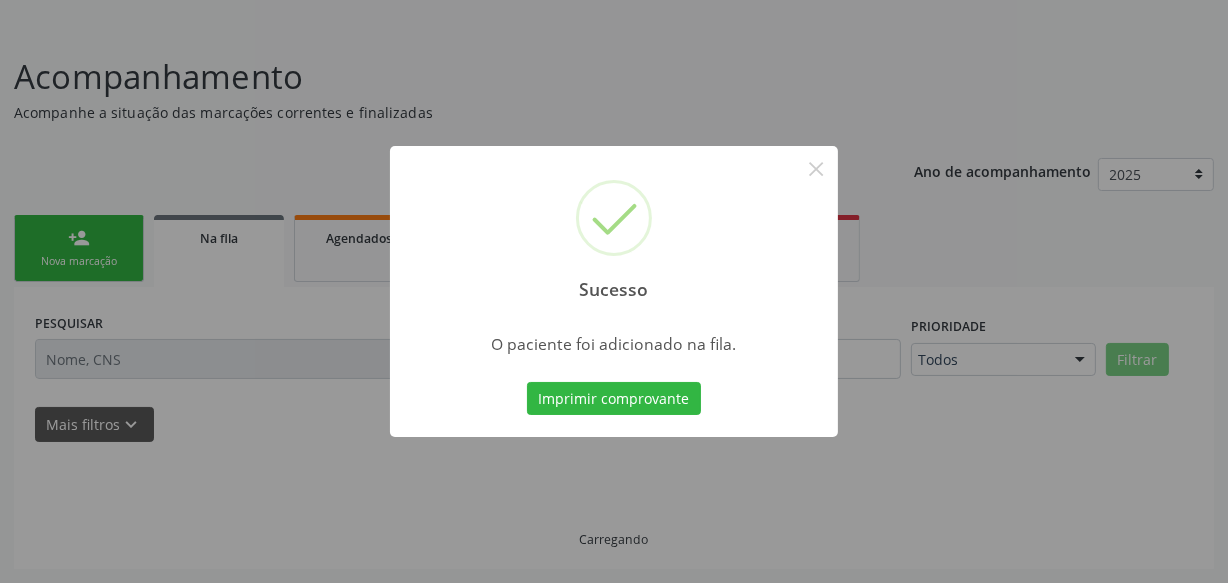 scroll, scrollTop: 110, scrollLeft: 0, axis: vertical 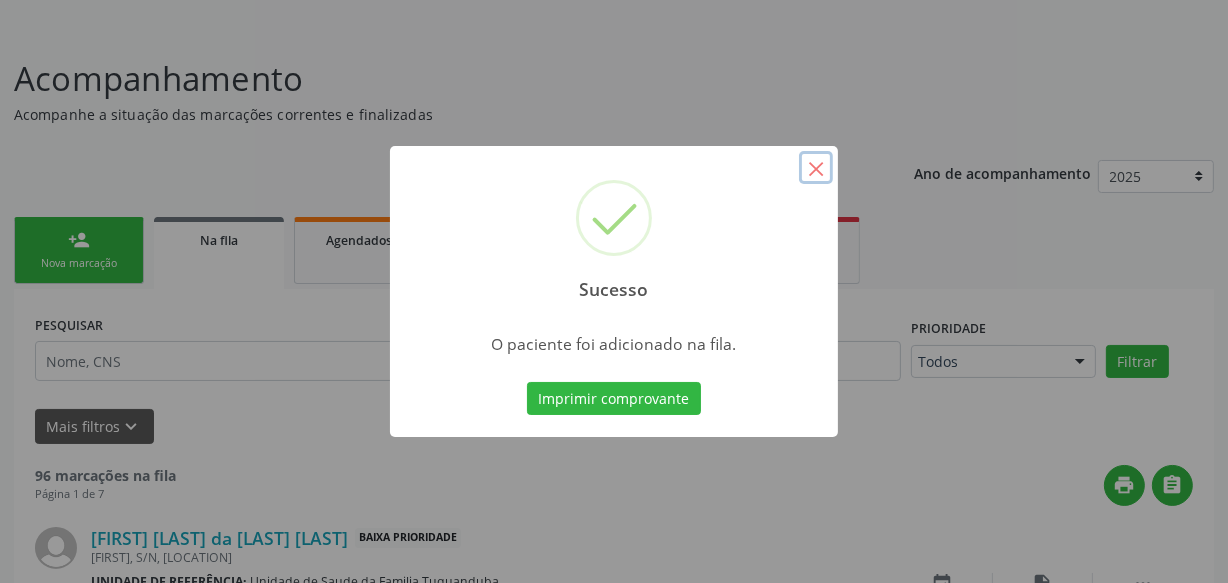click on "×" at bounding box center [816, 168] 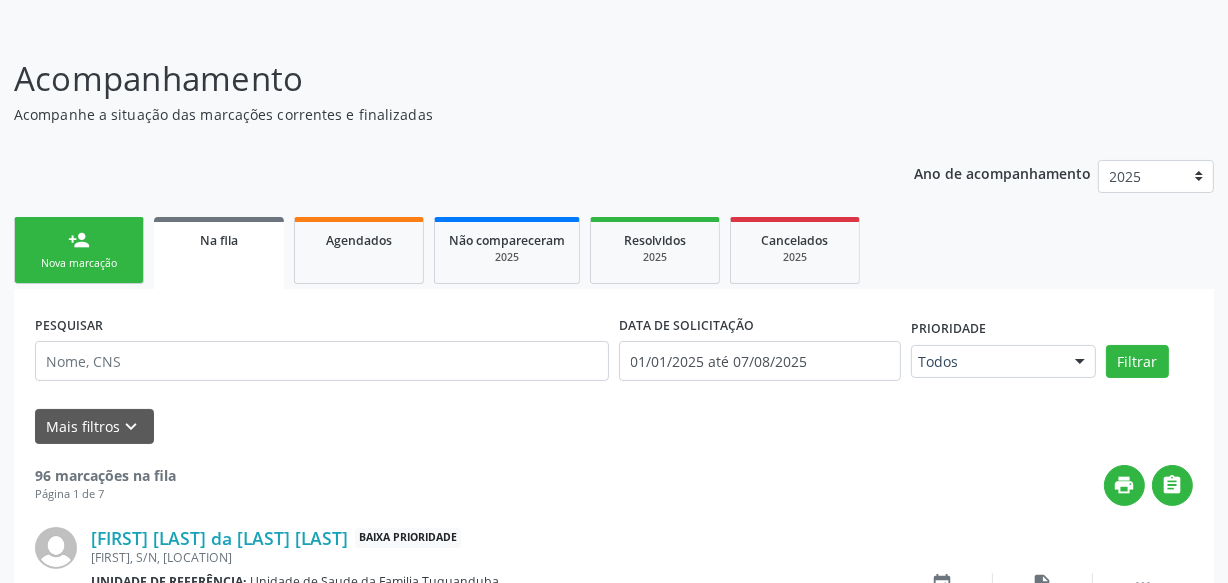 click on "person_add
Nova marcação" at bounding box center (79, 250) 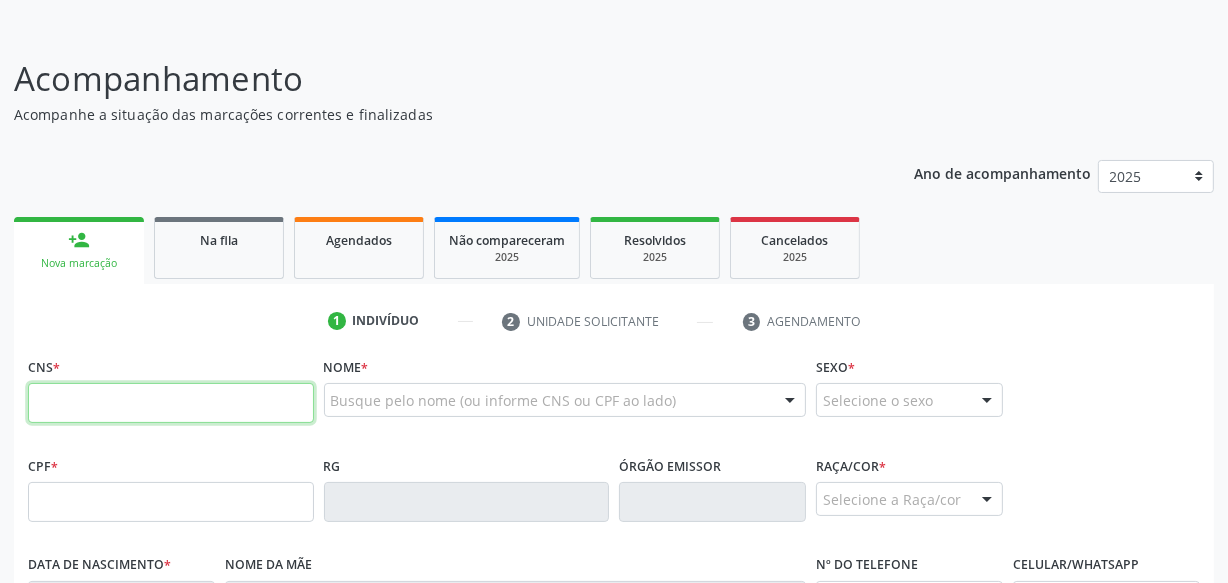 click at bounding box center [171, 403] 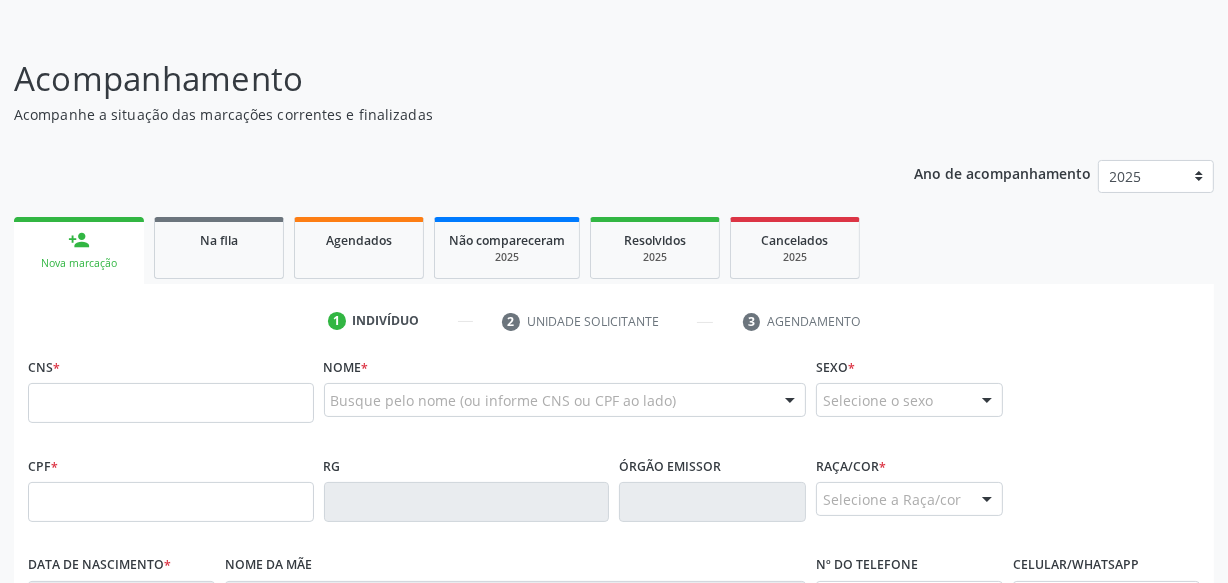 click on "CPF
*" at bounding box center (171, 486) 